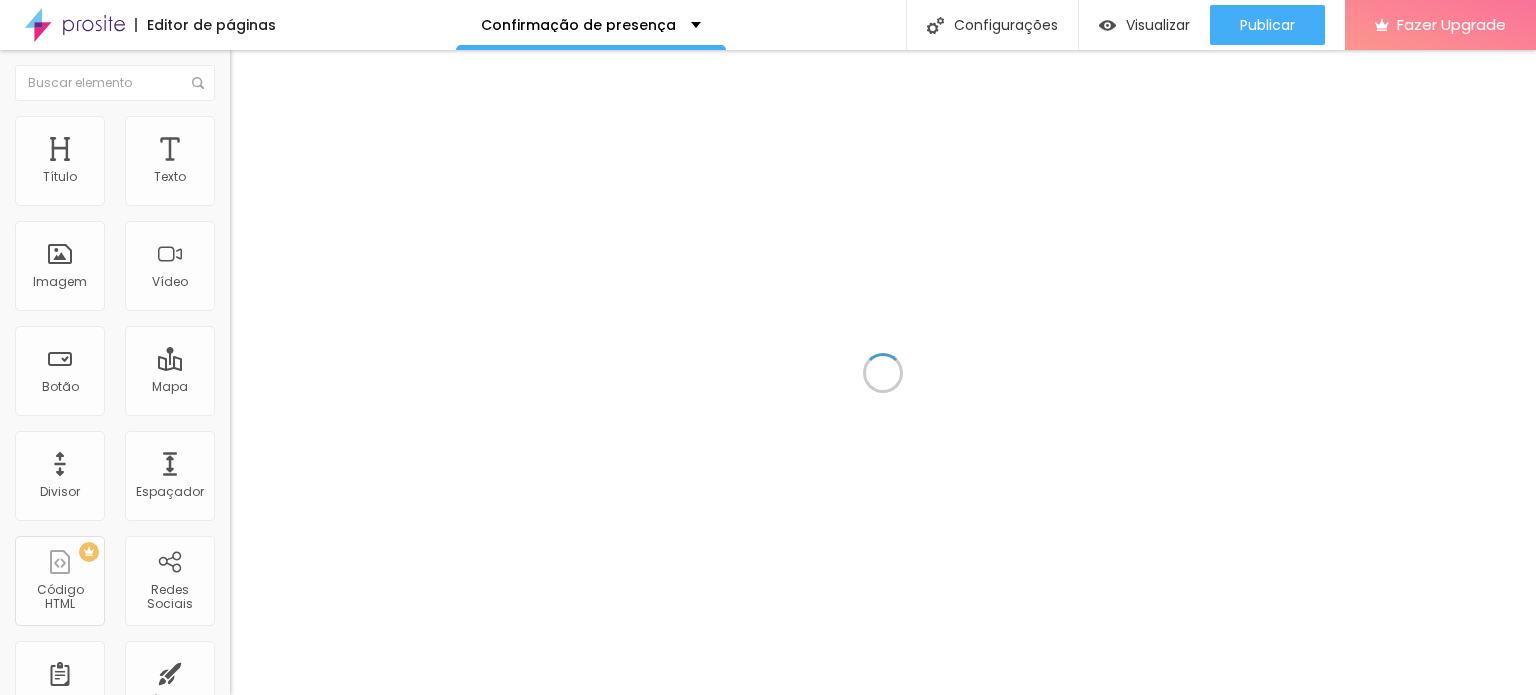scroll, scrollTop: 0, scrollLeft: 0, axis: both 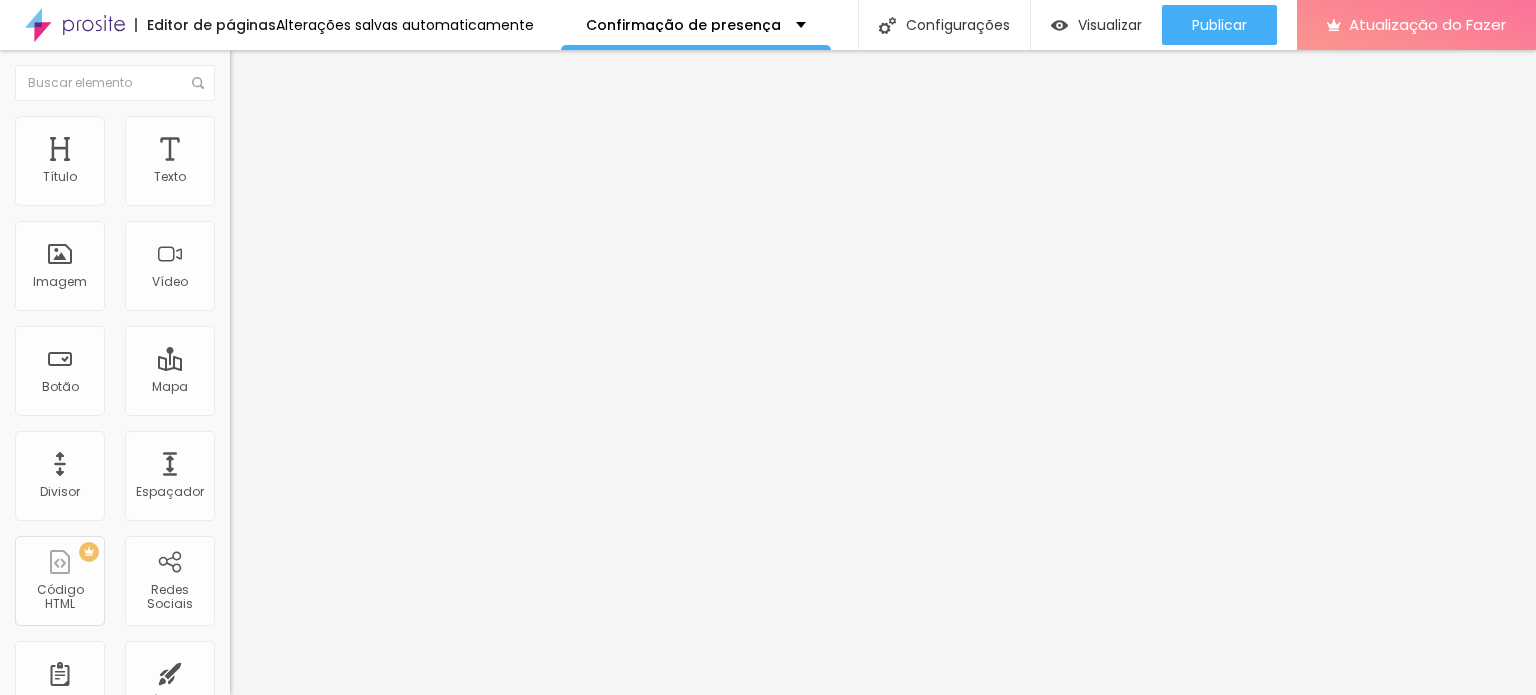 click at bounding box center (253, 73) 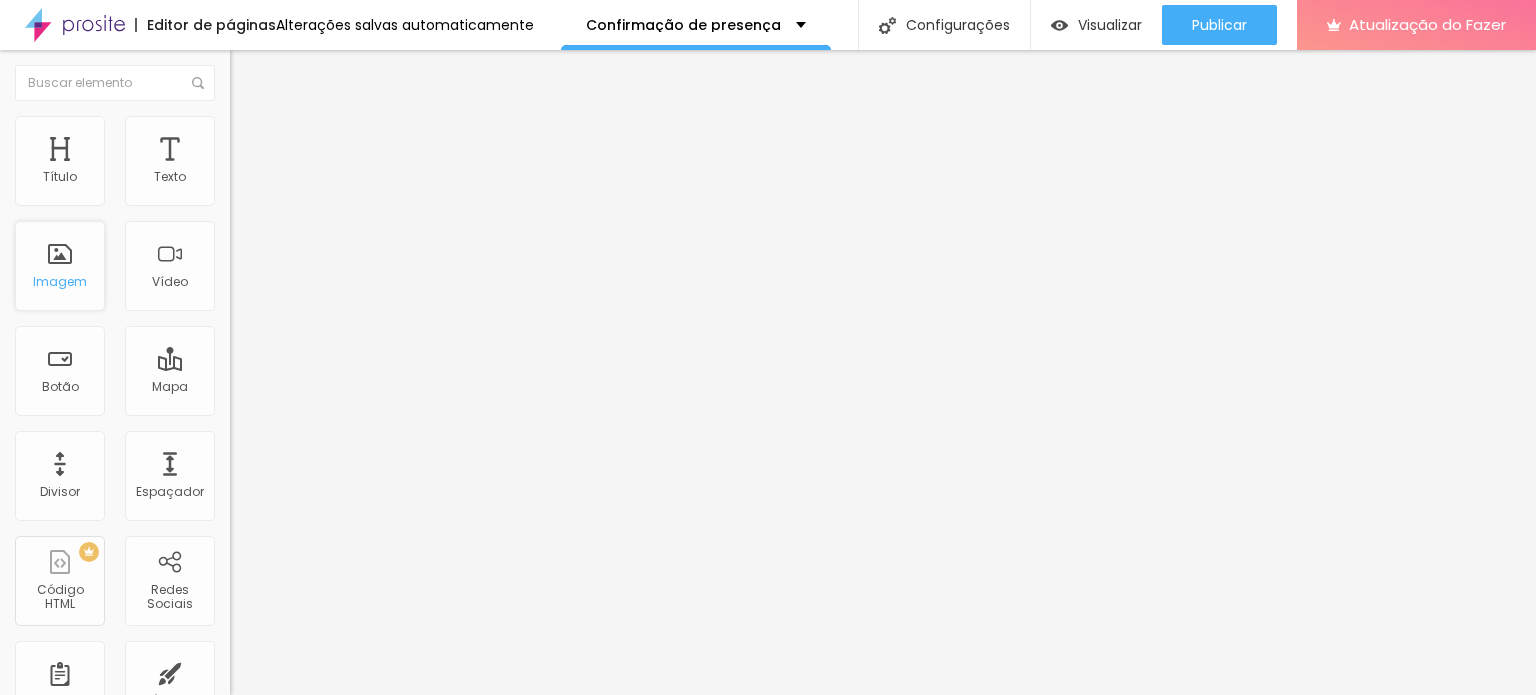 click on "Imagem" at bounding box center [60, 281] 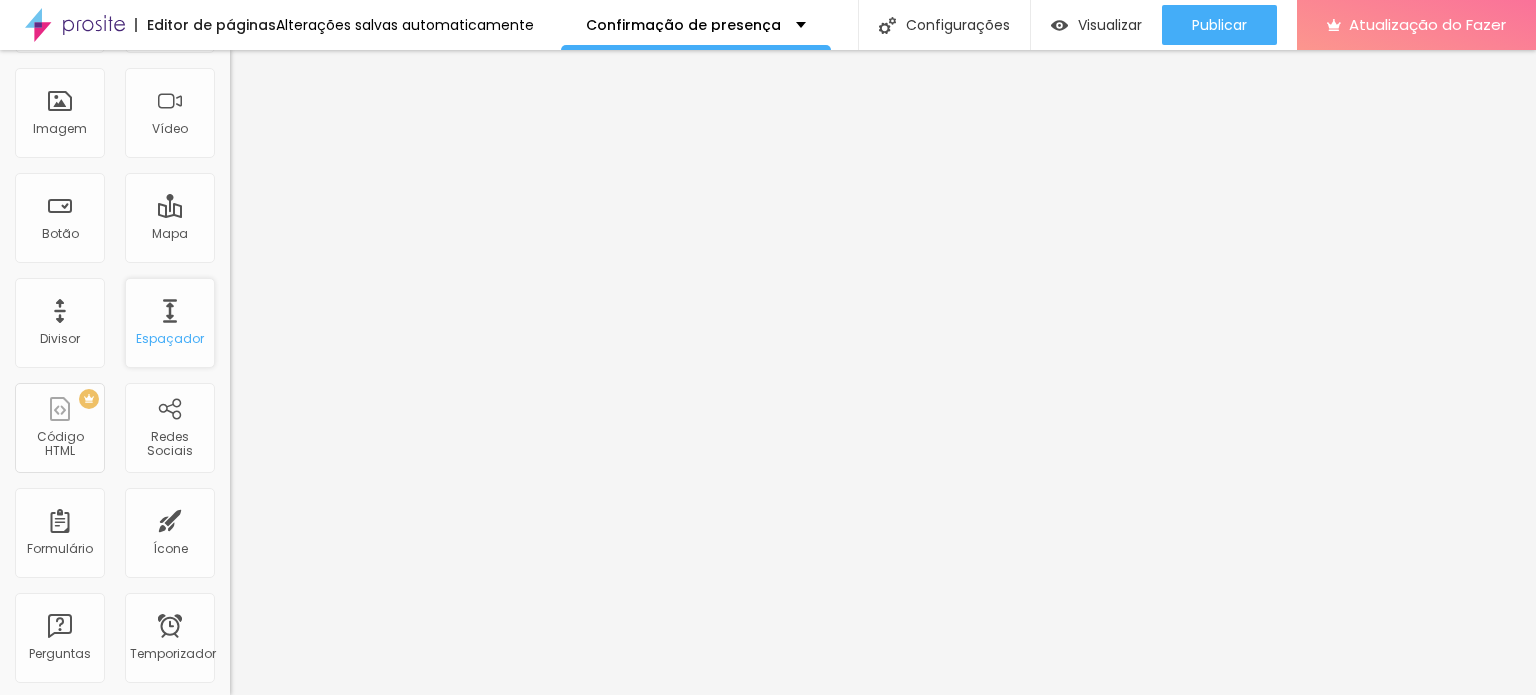 scroll, scrollTop: 0, scrollLeft: 0, axis: both 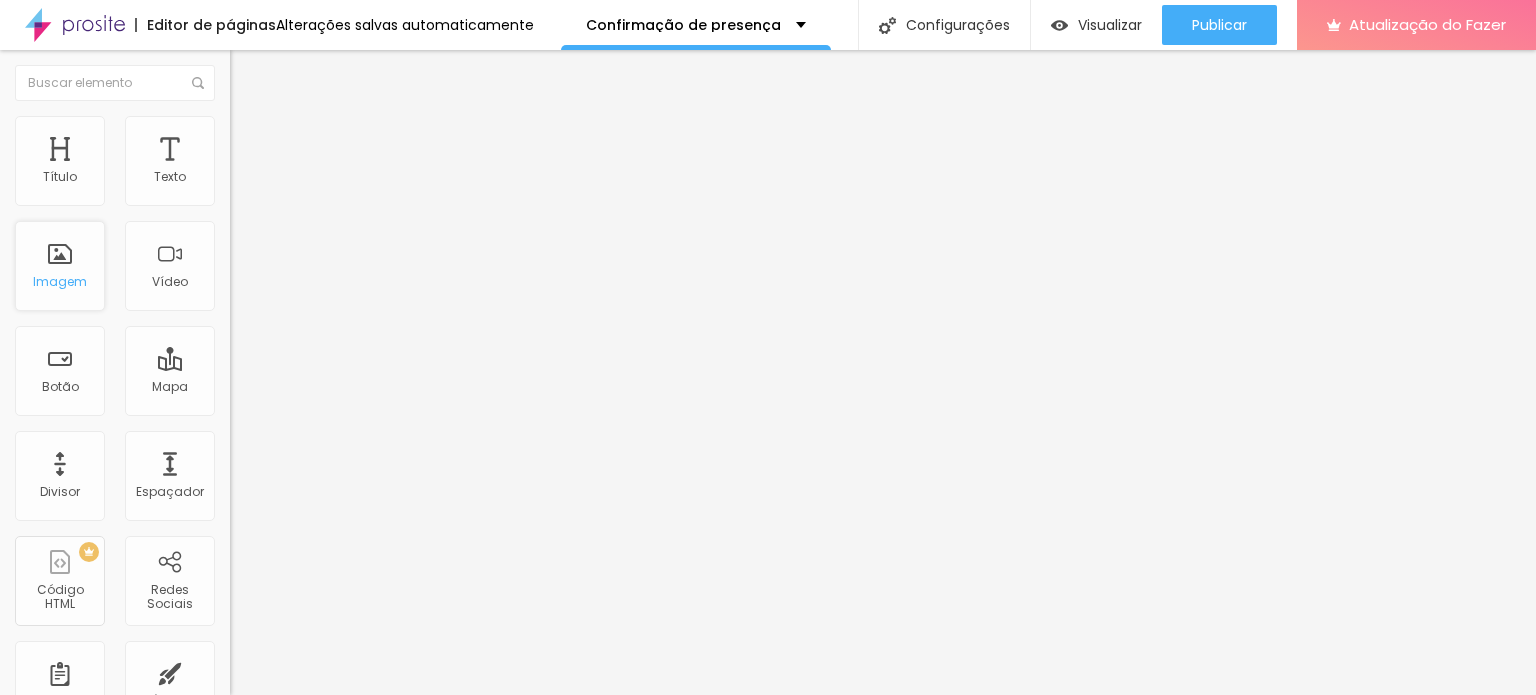 click on "Imagem" at bounding box center (60, 281) 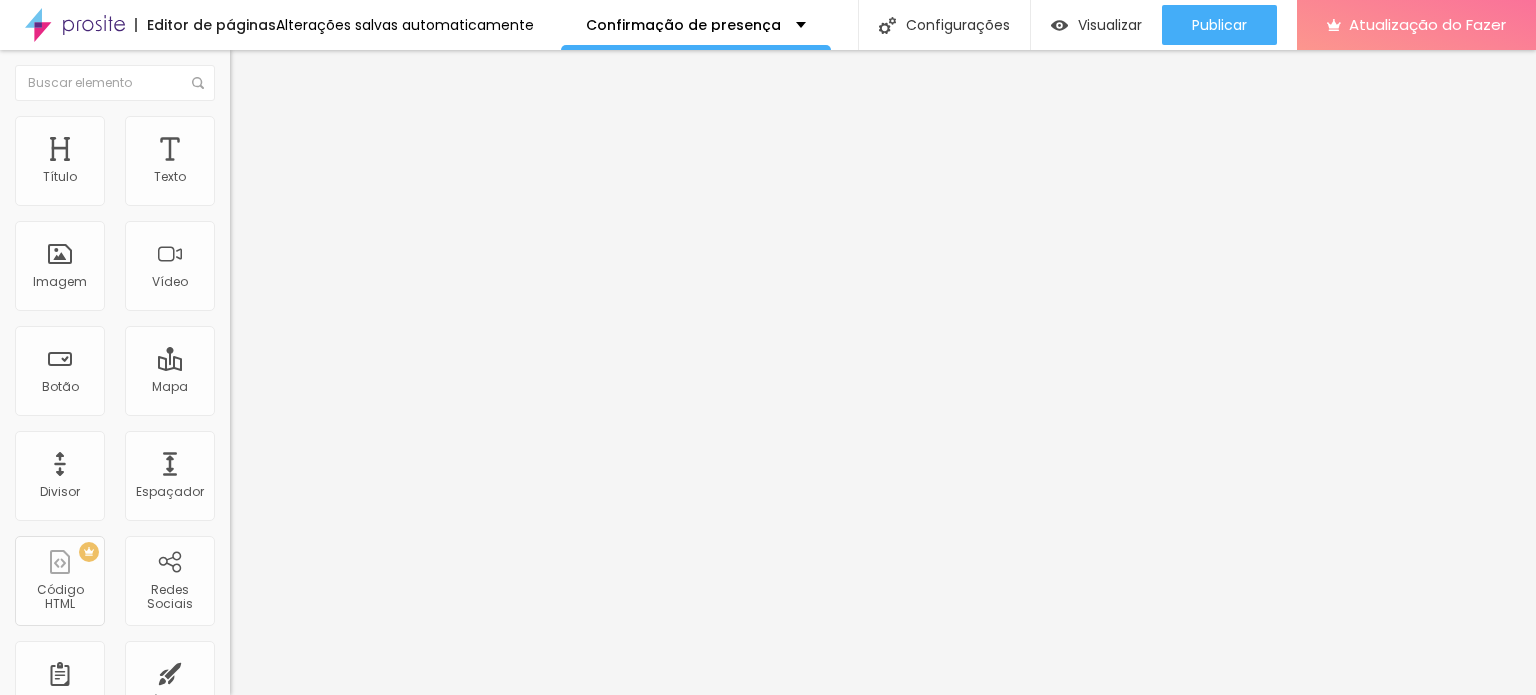 click on "Subindo 0/0 arquivos" at bounding box center (768, 701) 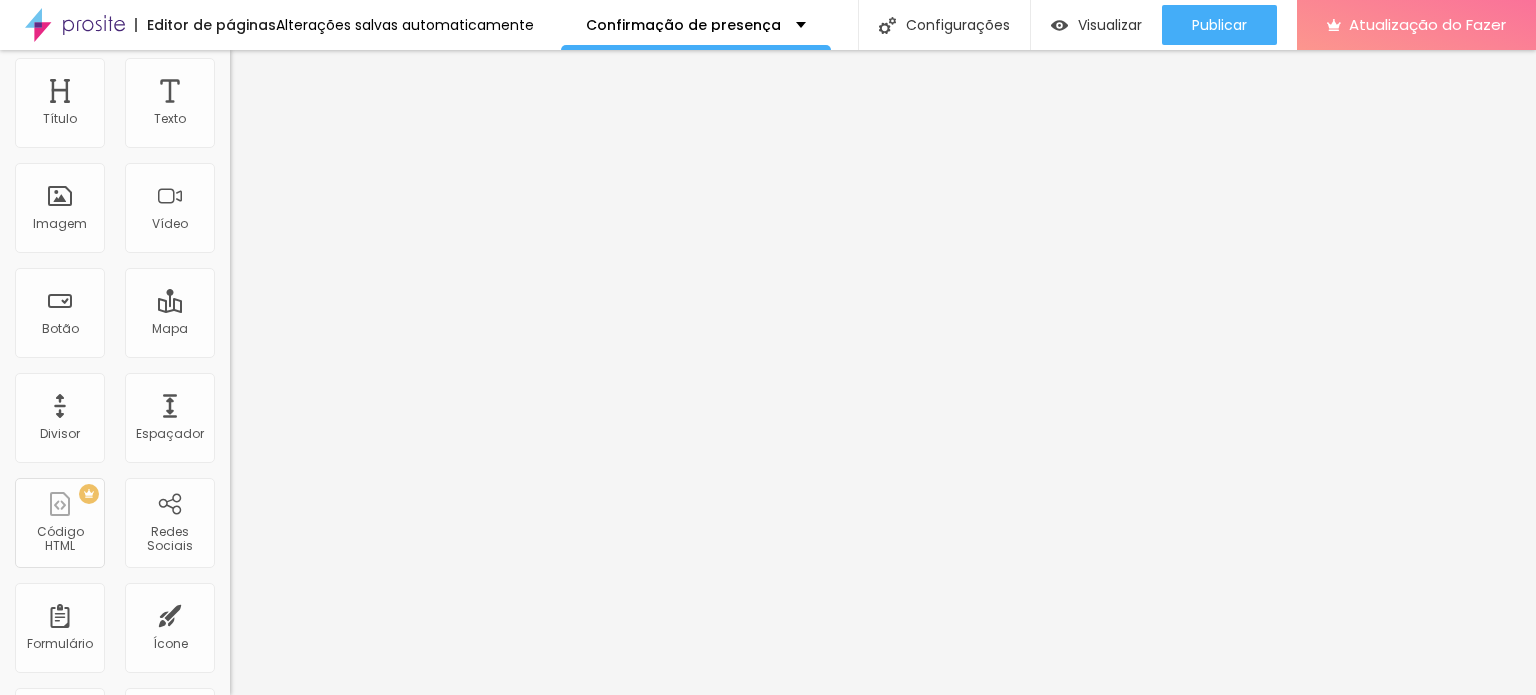 scroll, scrollTop: 0, scrollLeft: 0, axis: both 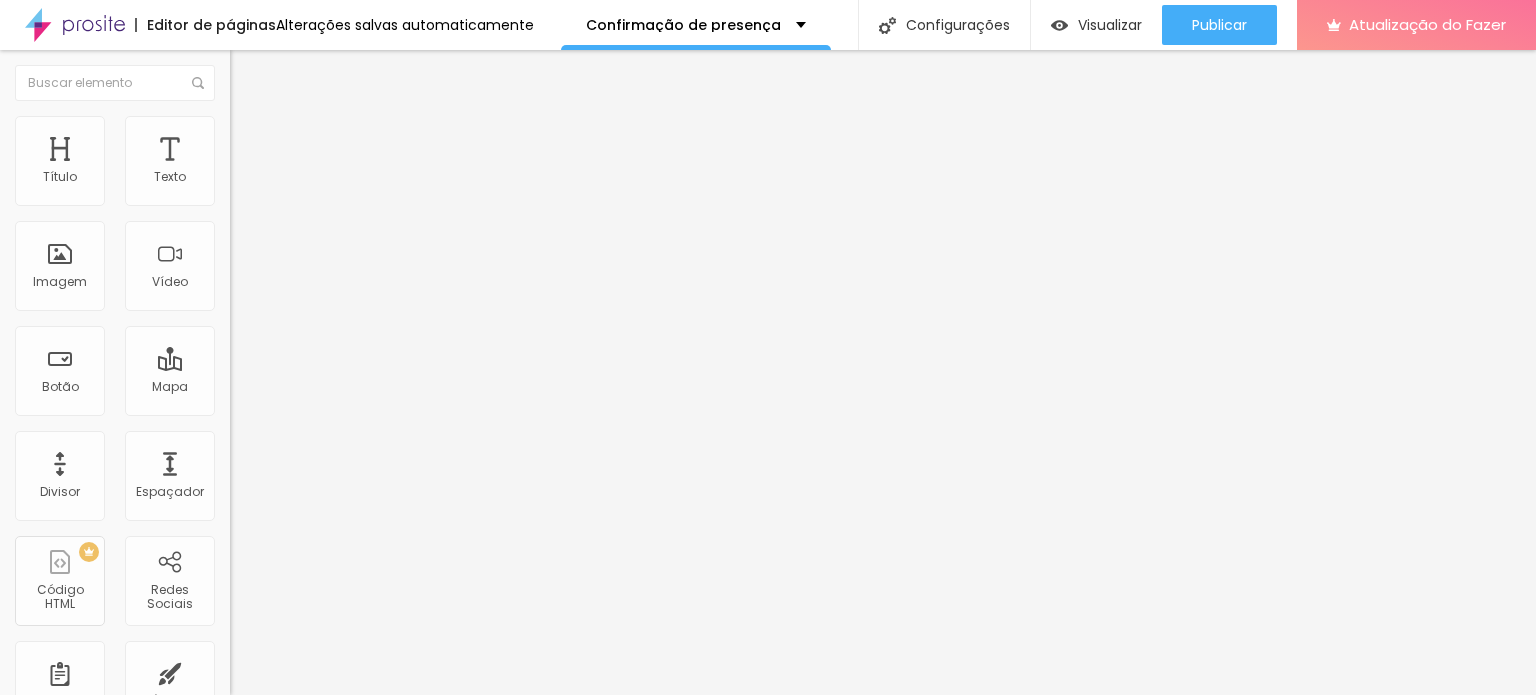 click at bounding box center [239, 125] 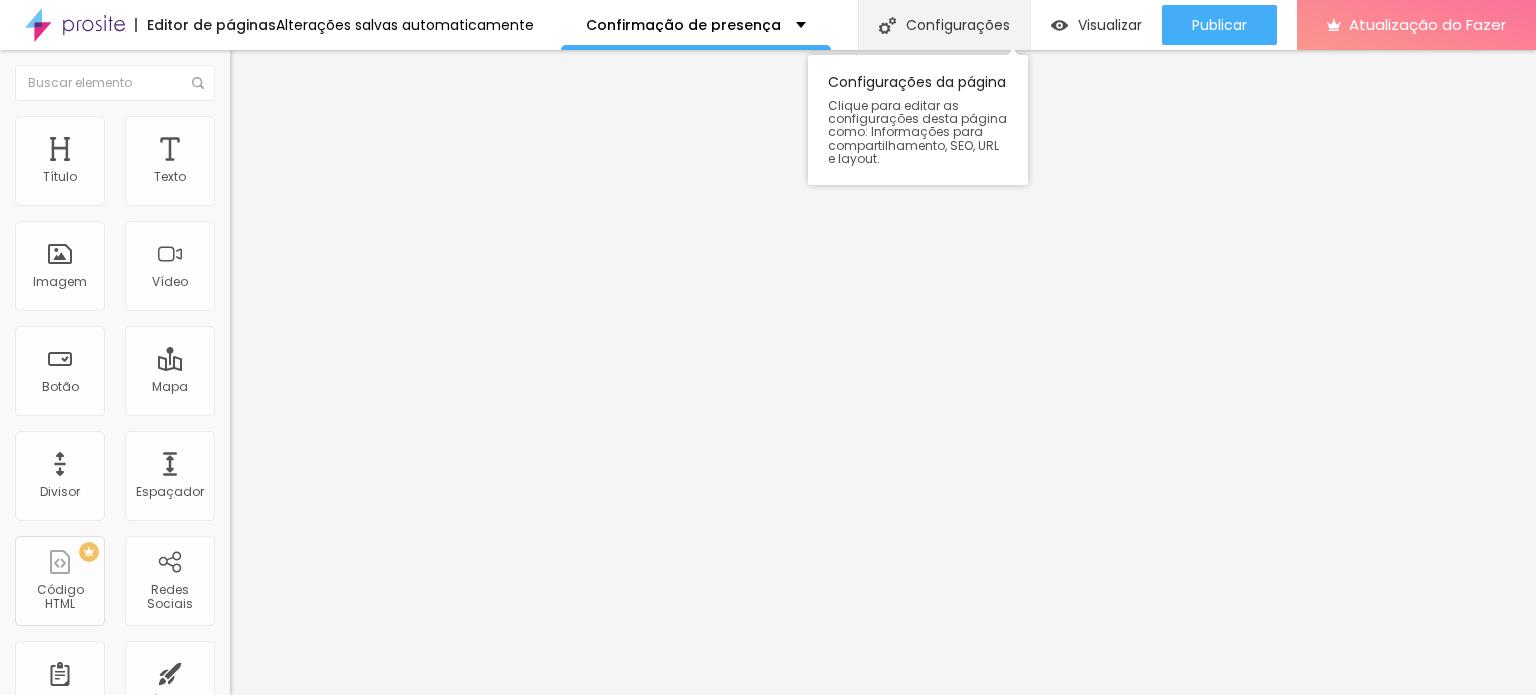 click on "Configurações" at bounding box center [958, 25] 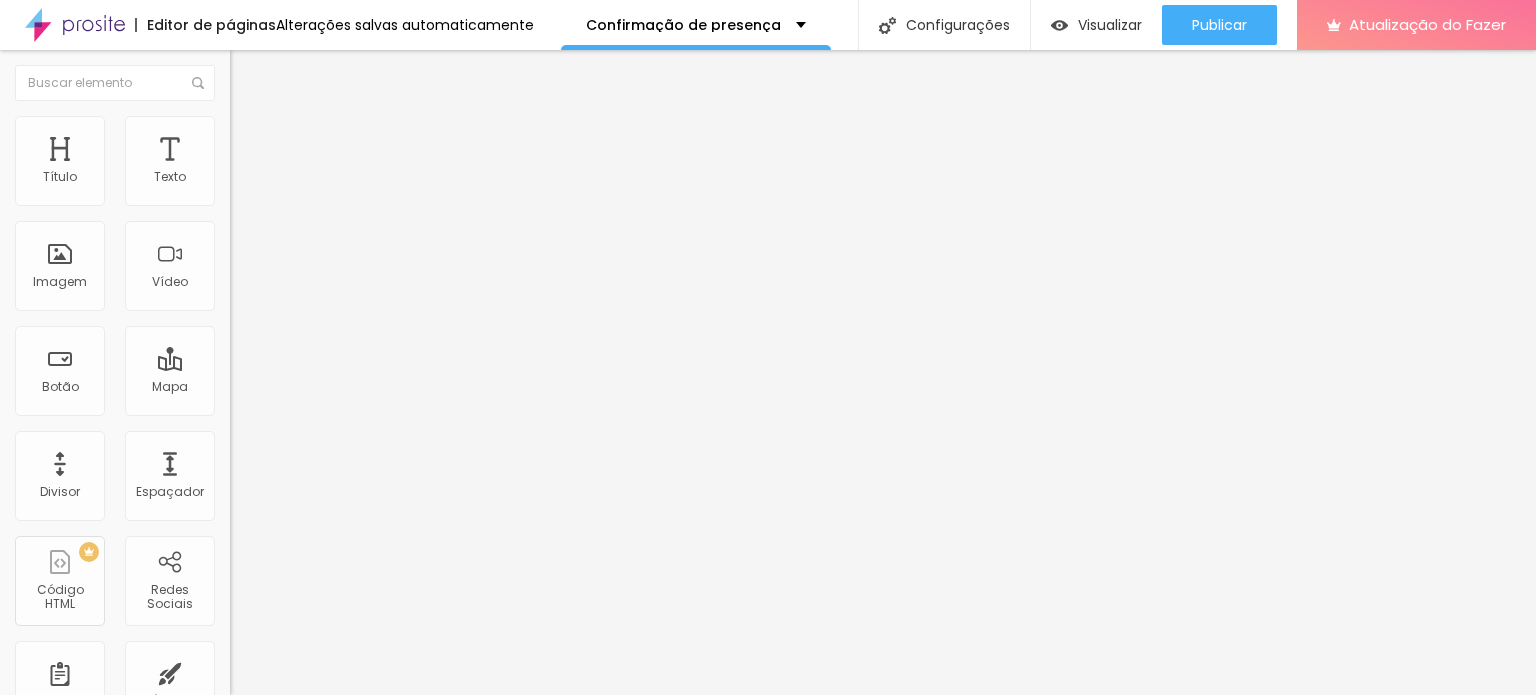click on "/confirmacao-de-presenca" at bounding box center [768, 897] 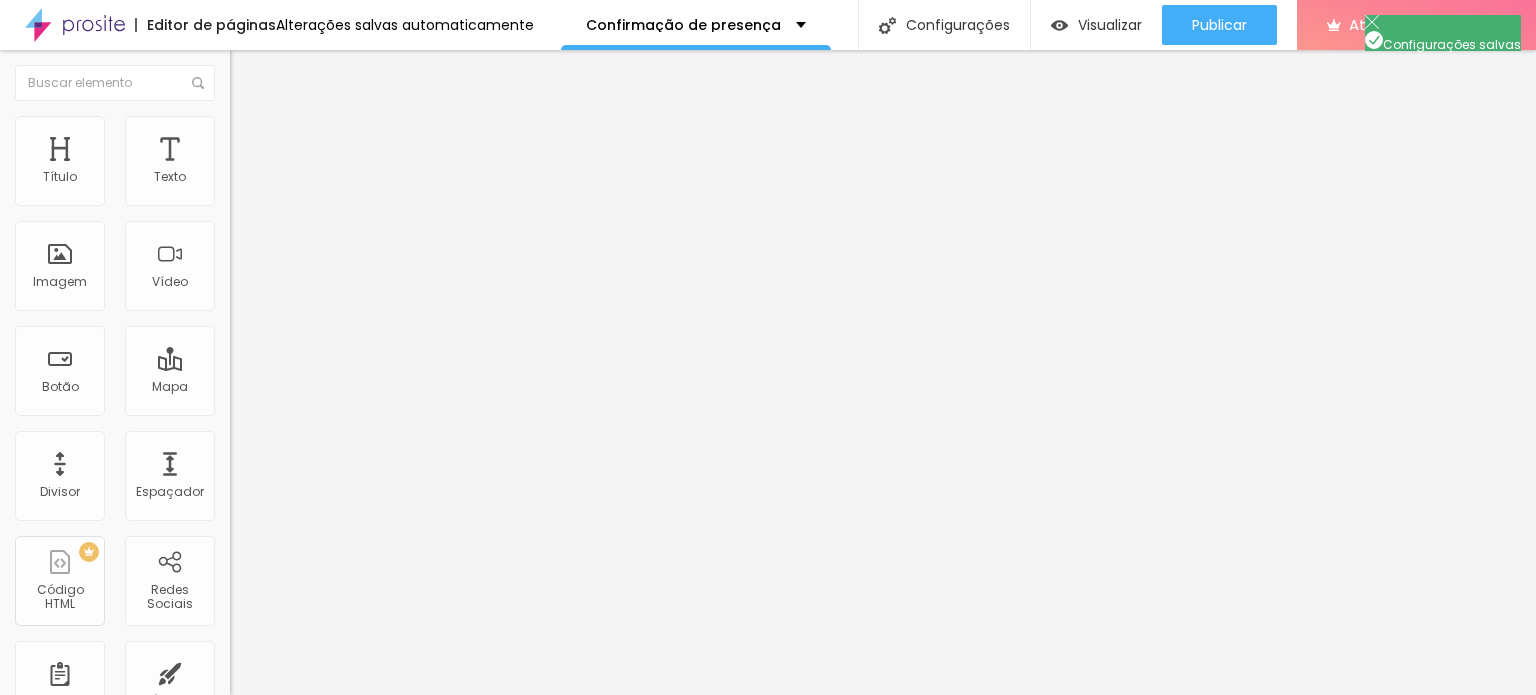 click at bounding box center [768, 728] 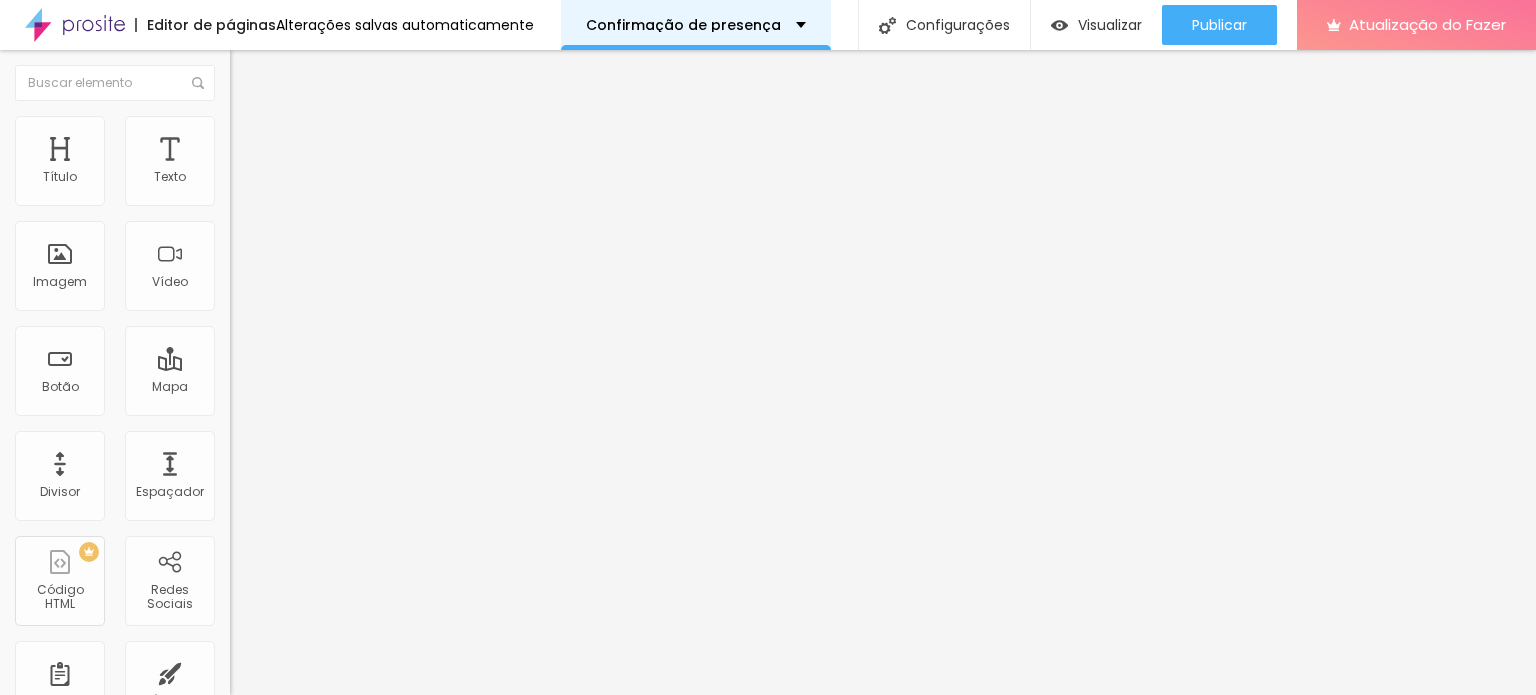 click on "Confirmação de presença" at bounding box center [696, 25] 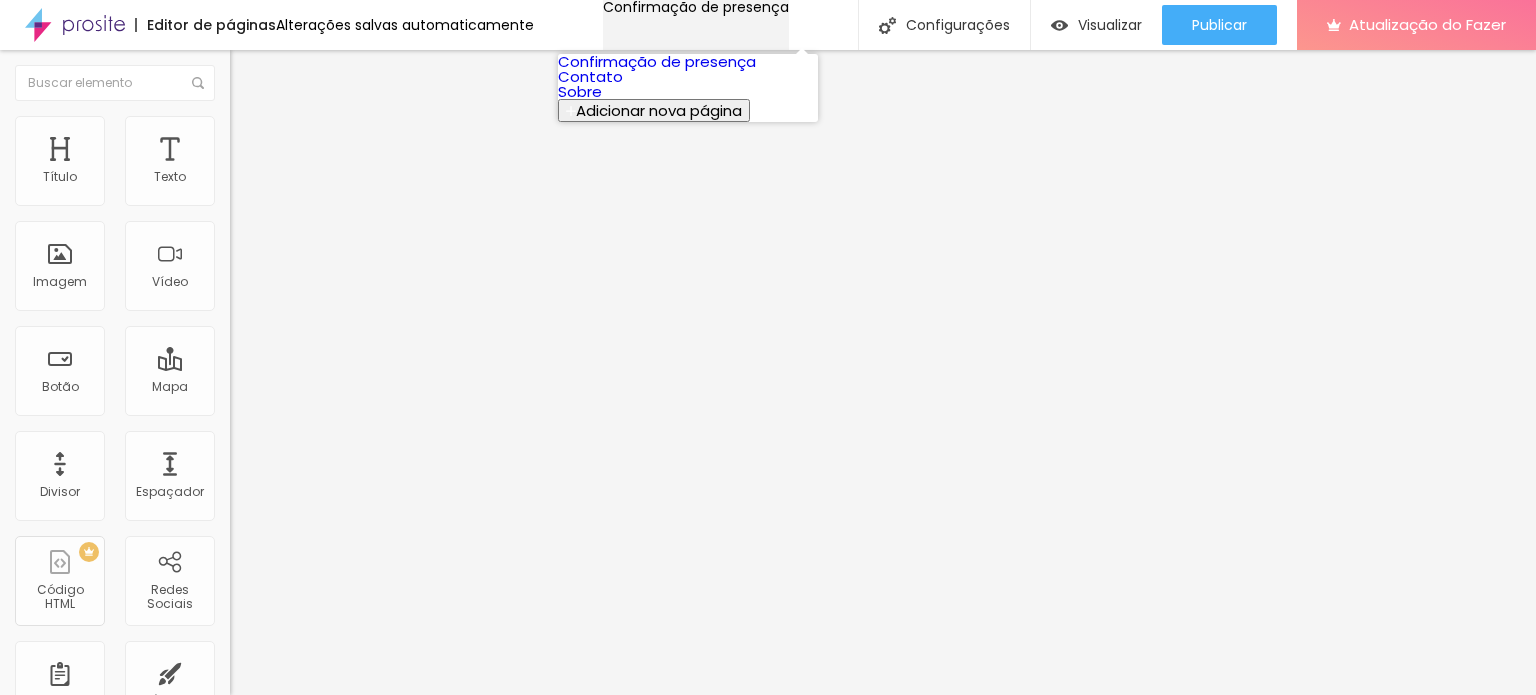 click on "Confirmação de presença" at bounding box center (696, 7) 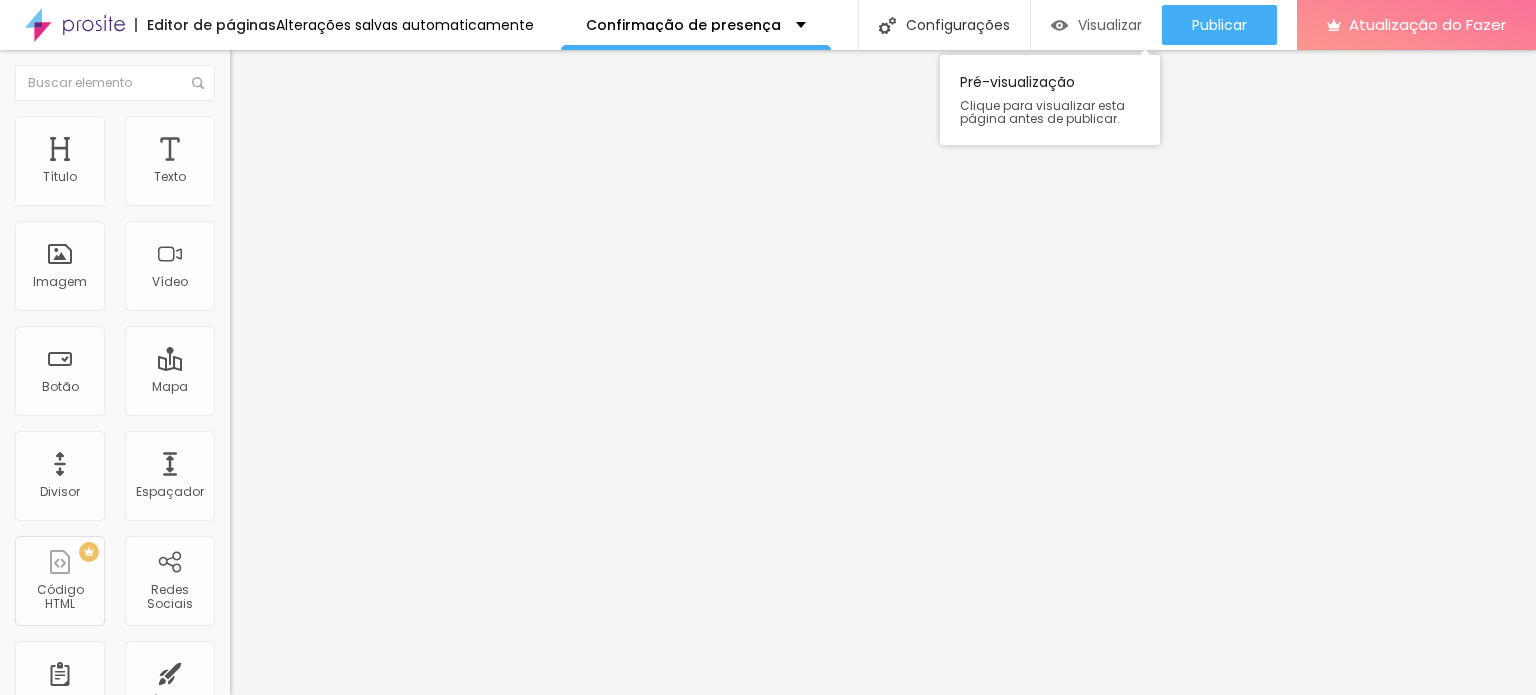 click on "Visualizar" at bounding box center (1096, 25) 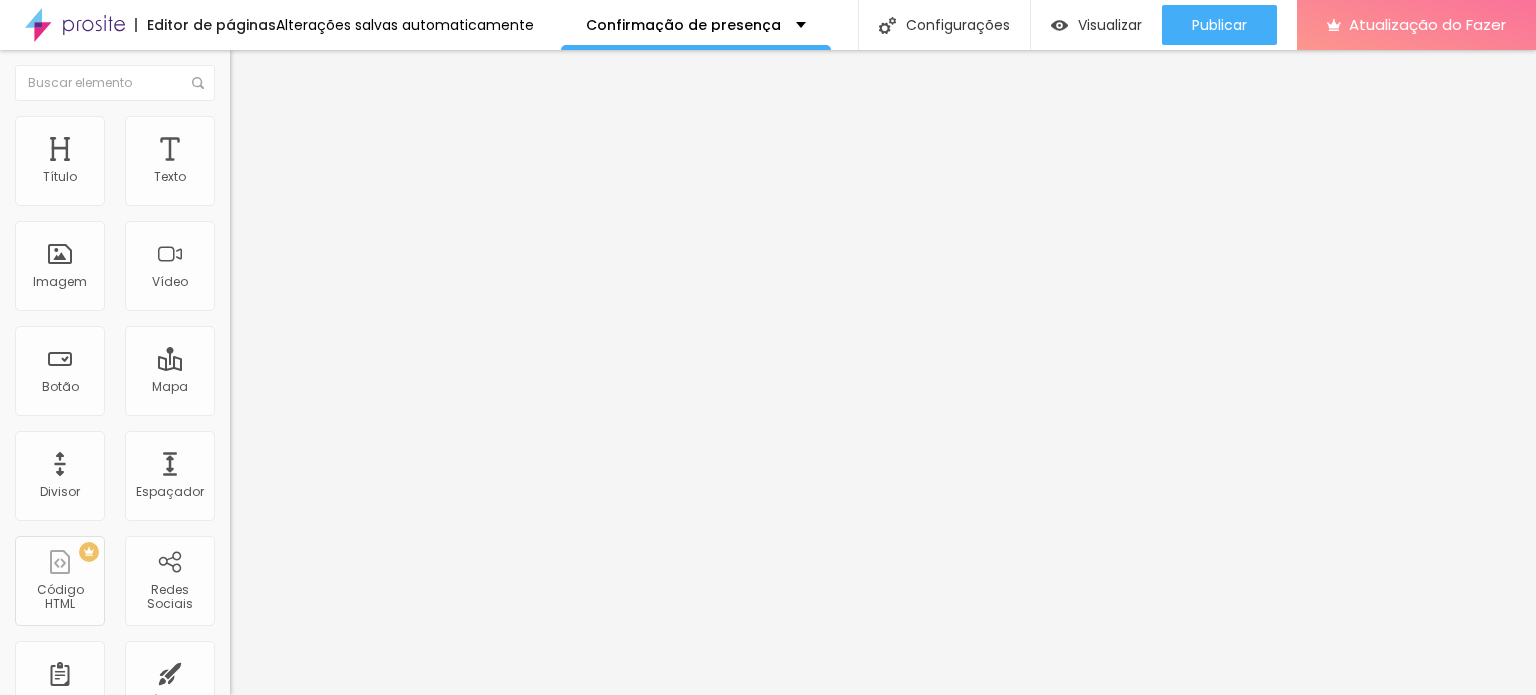 click on "Avançado" at bounding box center [281, 149] 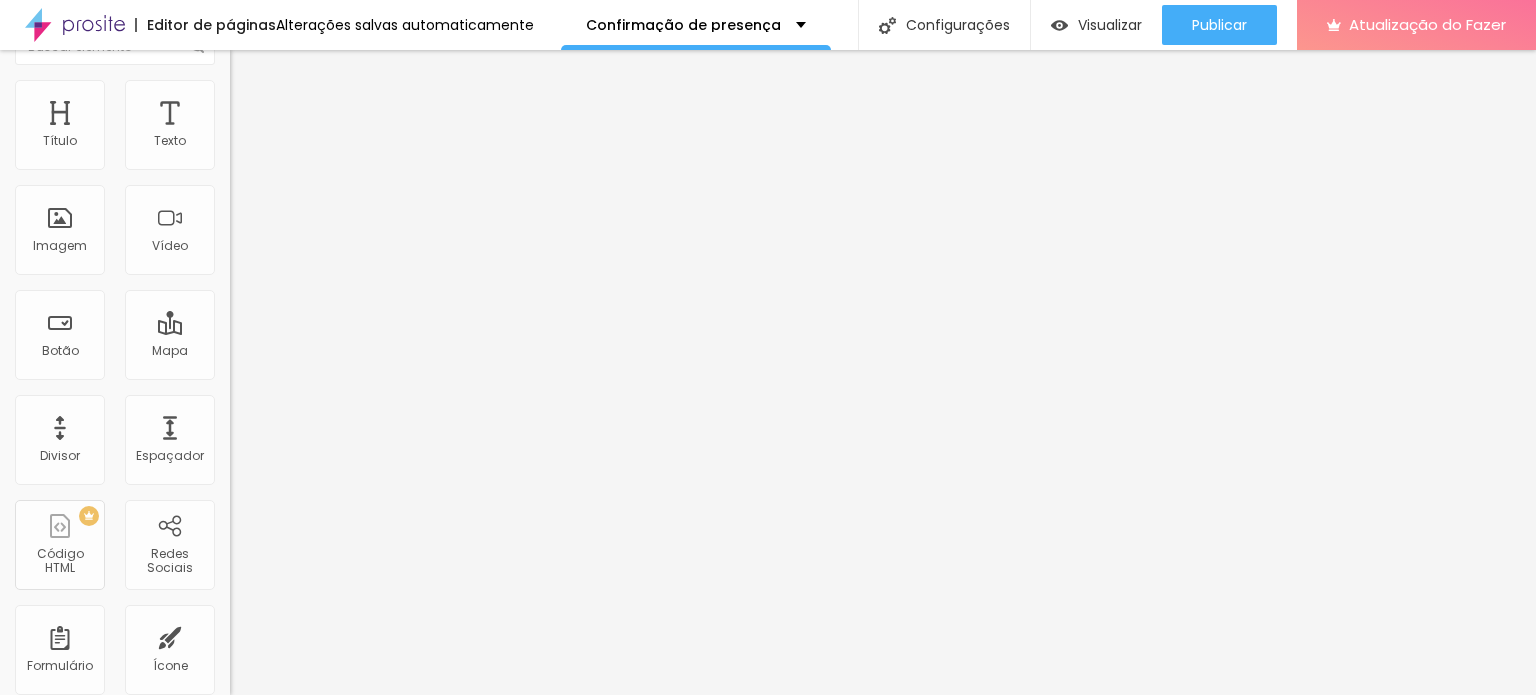 scroll, scrollTop: 0, scrollLeft: 0, axis: both 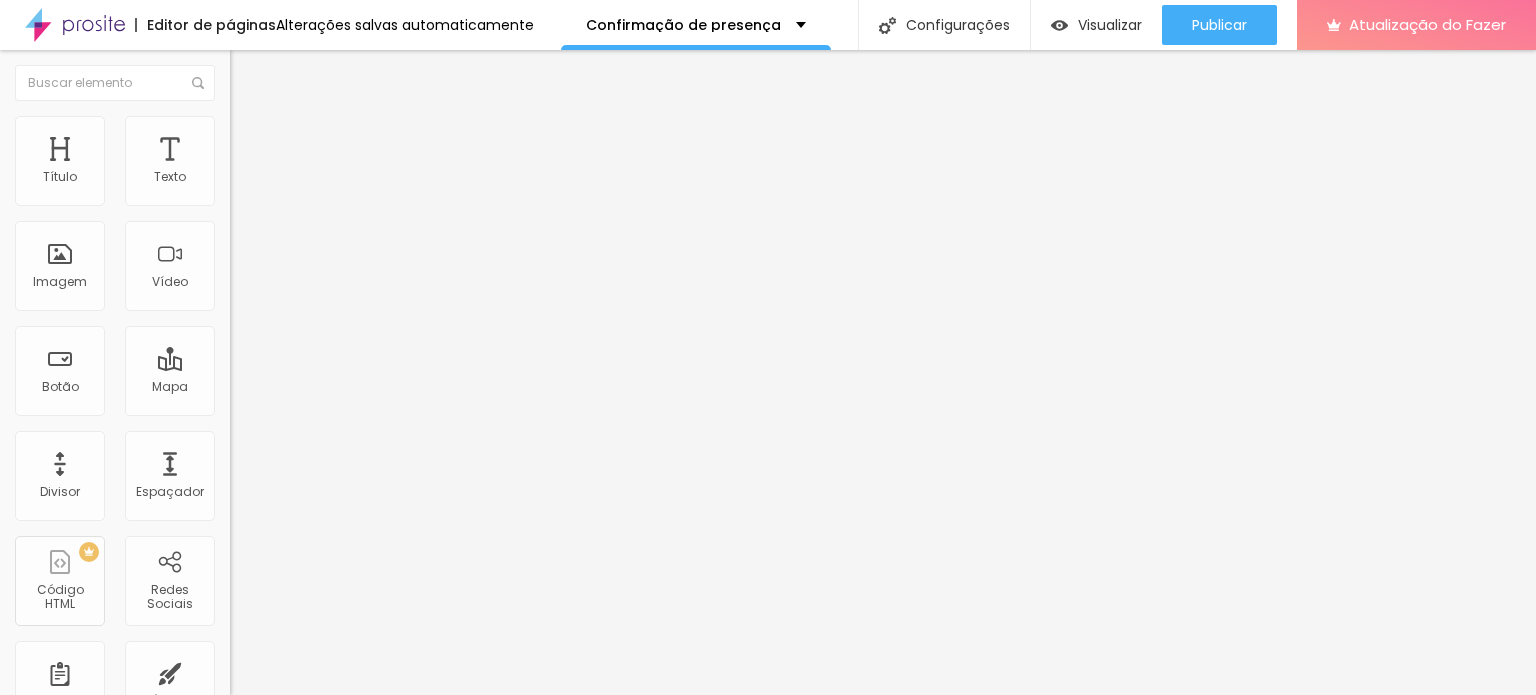 click at bounding box center (768, 707) 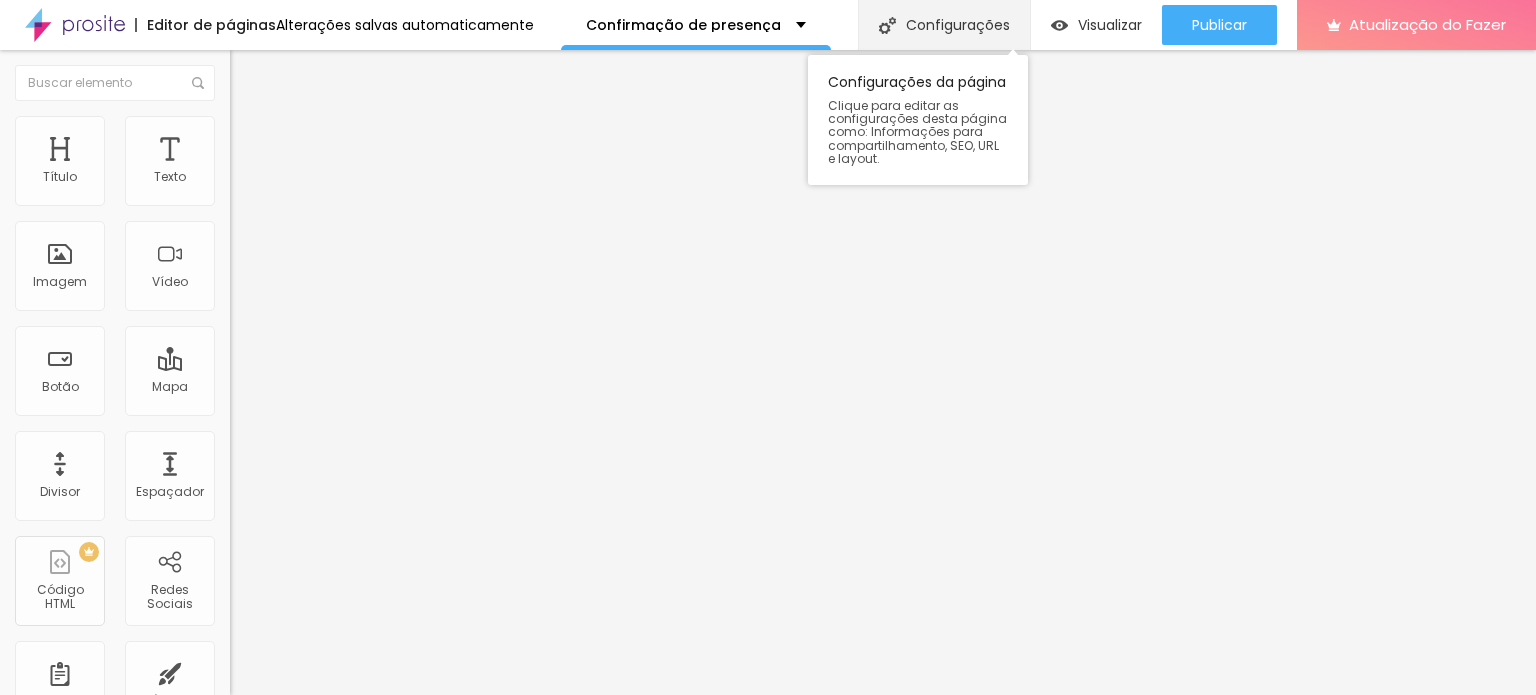 click on "Configurações" at bounding box center [958, 25] 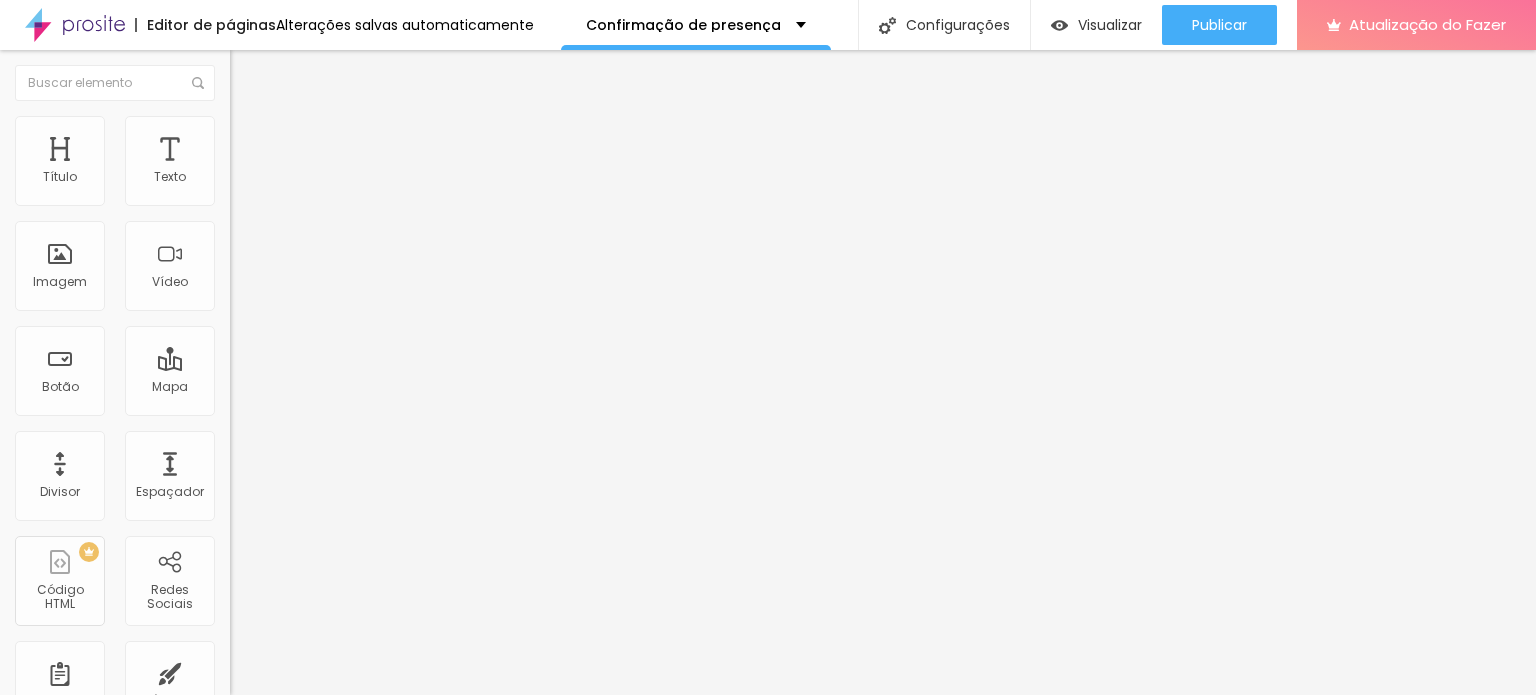 click on "Redes Sociais" at bounding box center (768, 743) 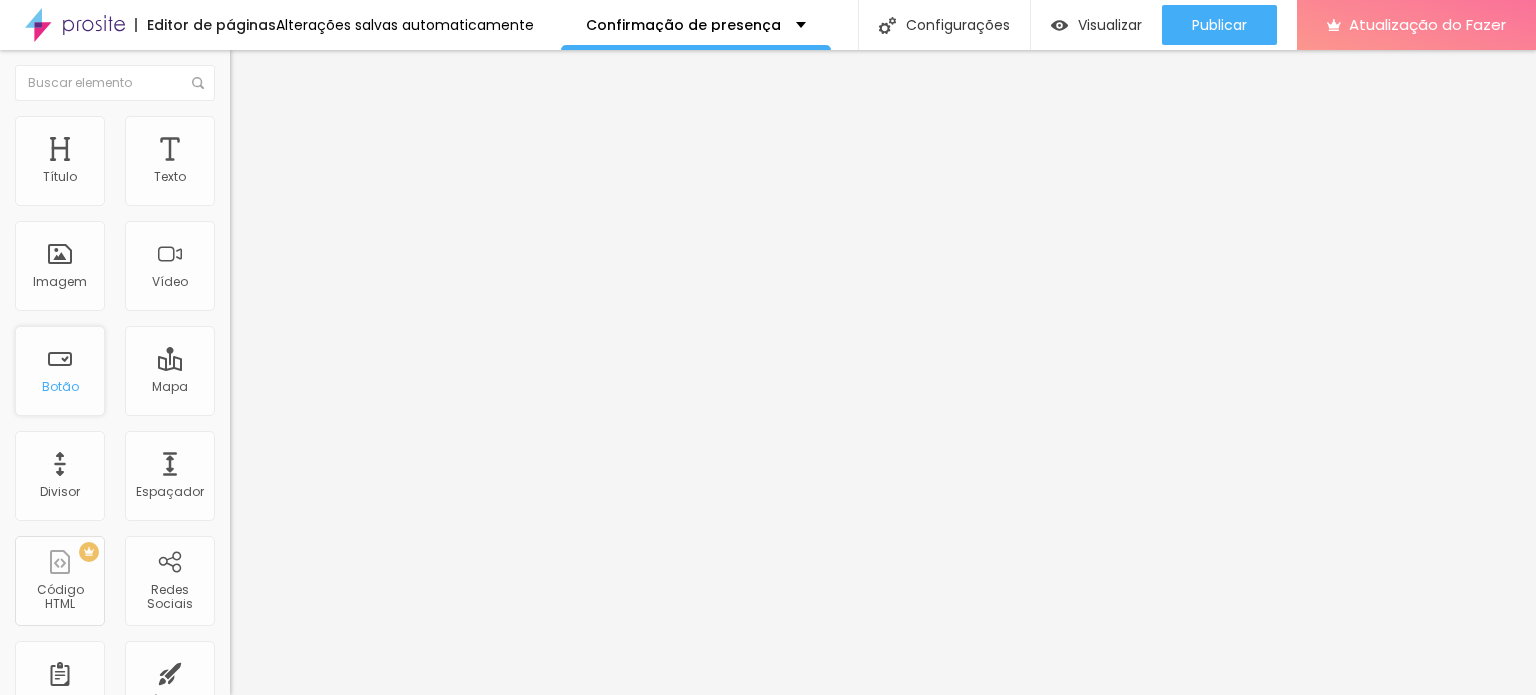 click on "Botão" at bounding box center [60, 371] 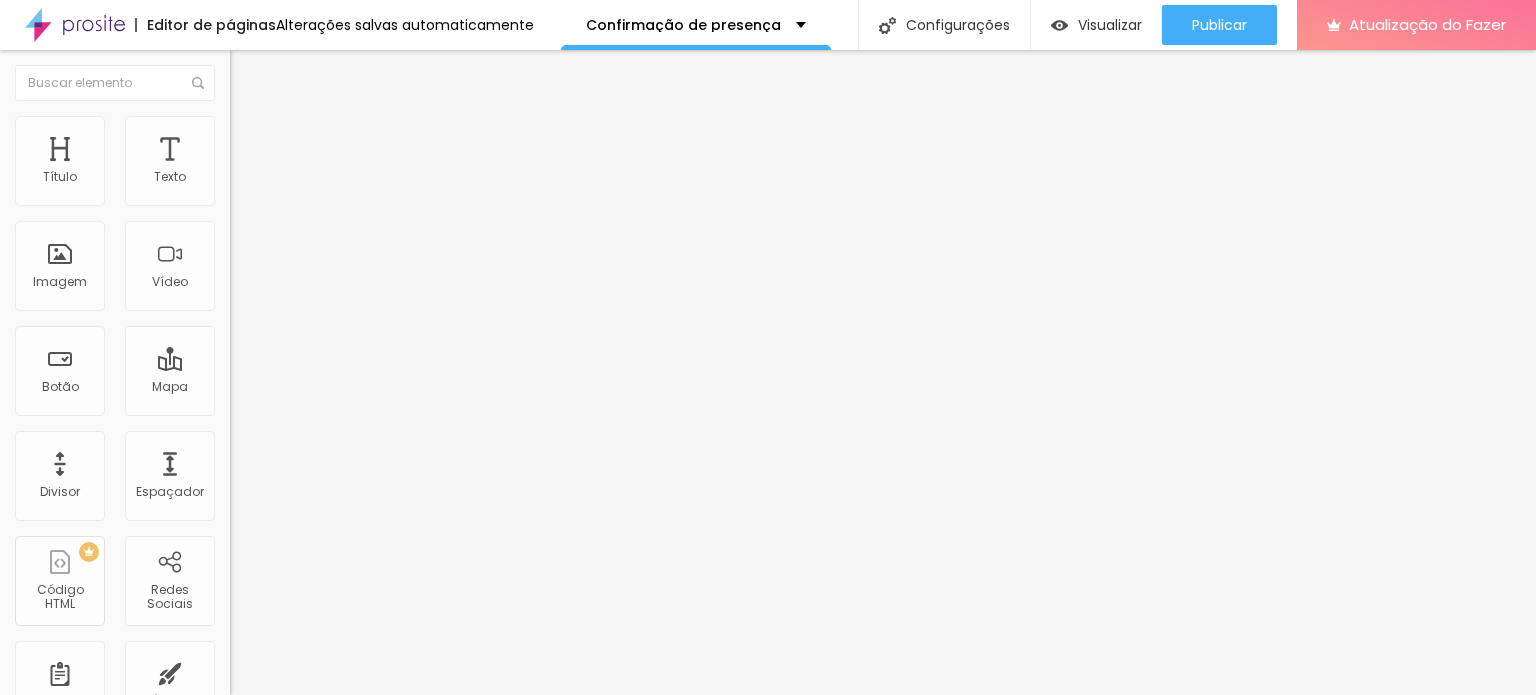 click at bounding box center [253, 73] 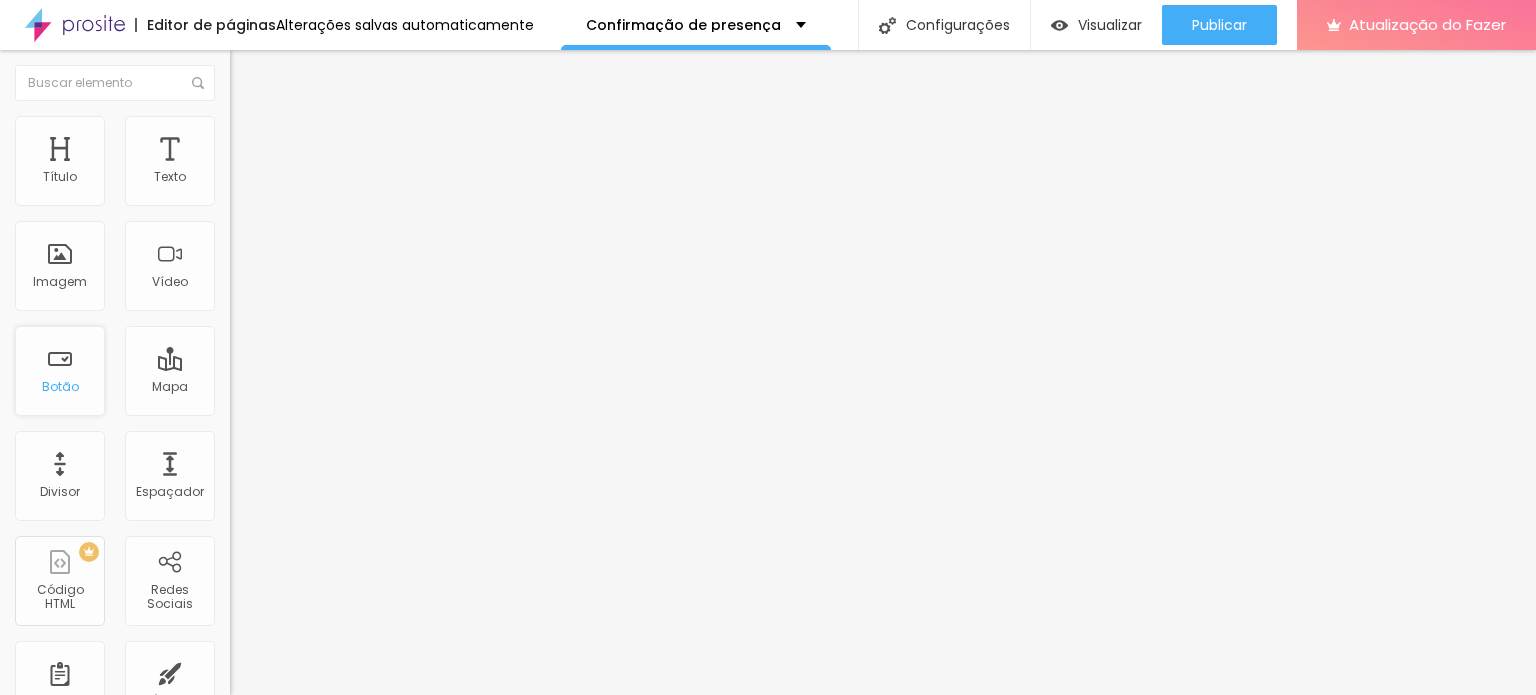 click on "Botão" at bounding box center [60, 386] 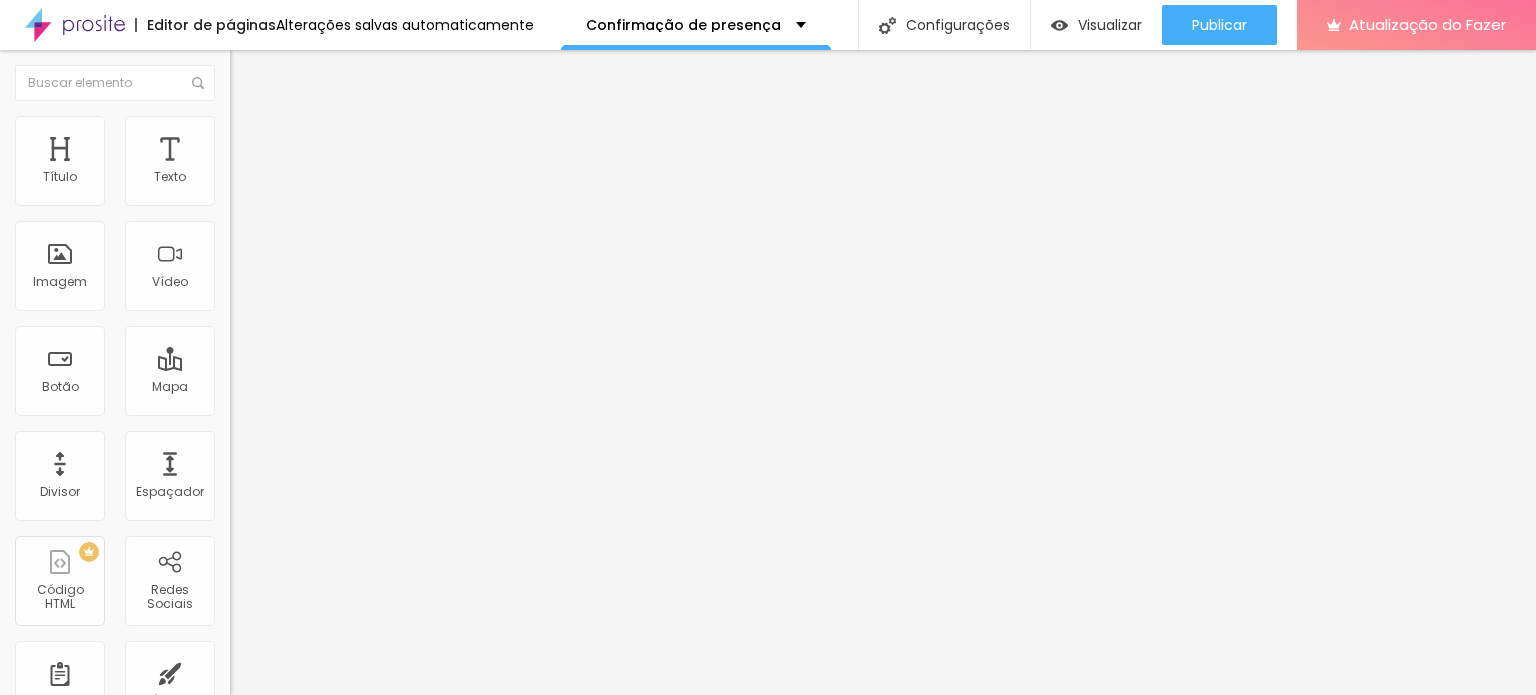 click at bounding box center (253, 73) 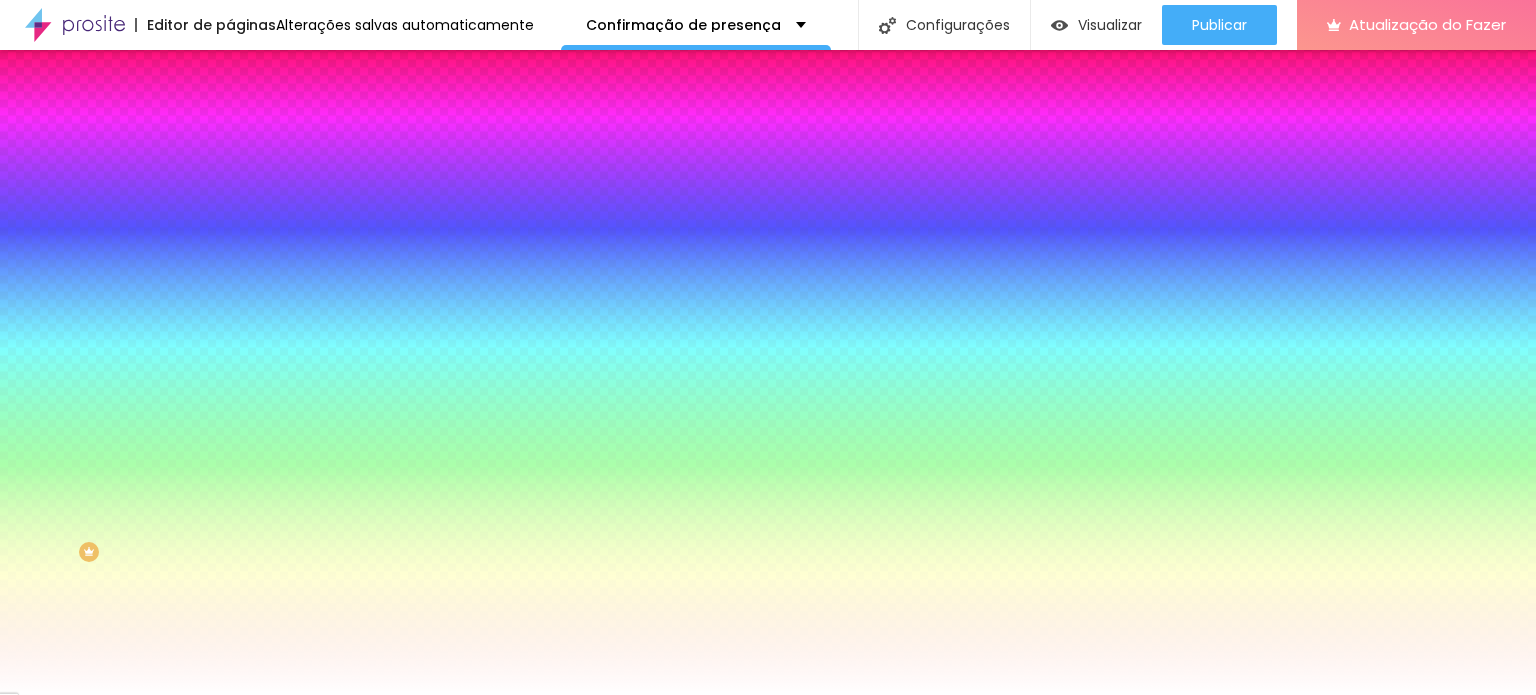 click at bounding box center (239, 145) 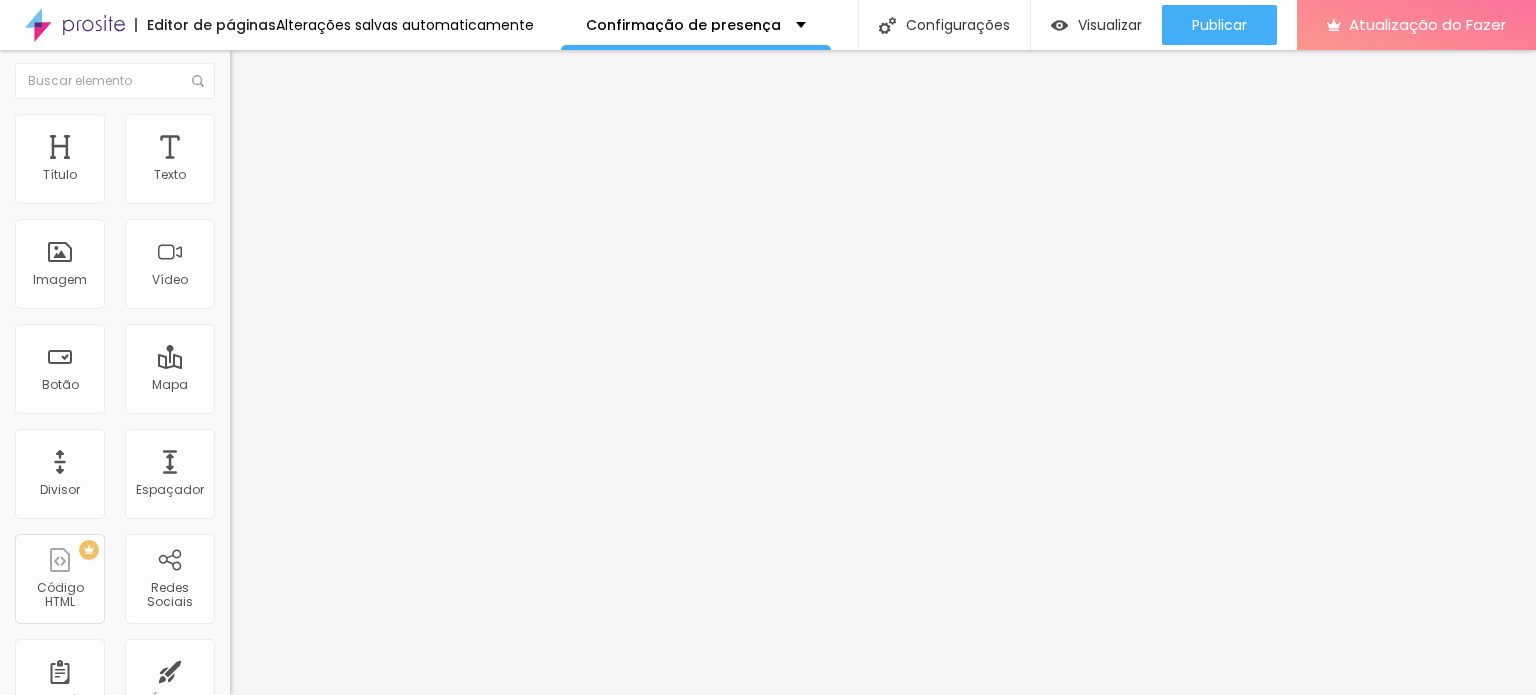 scroll, scrollTop: 0, scrollLeft: 0, axis: both 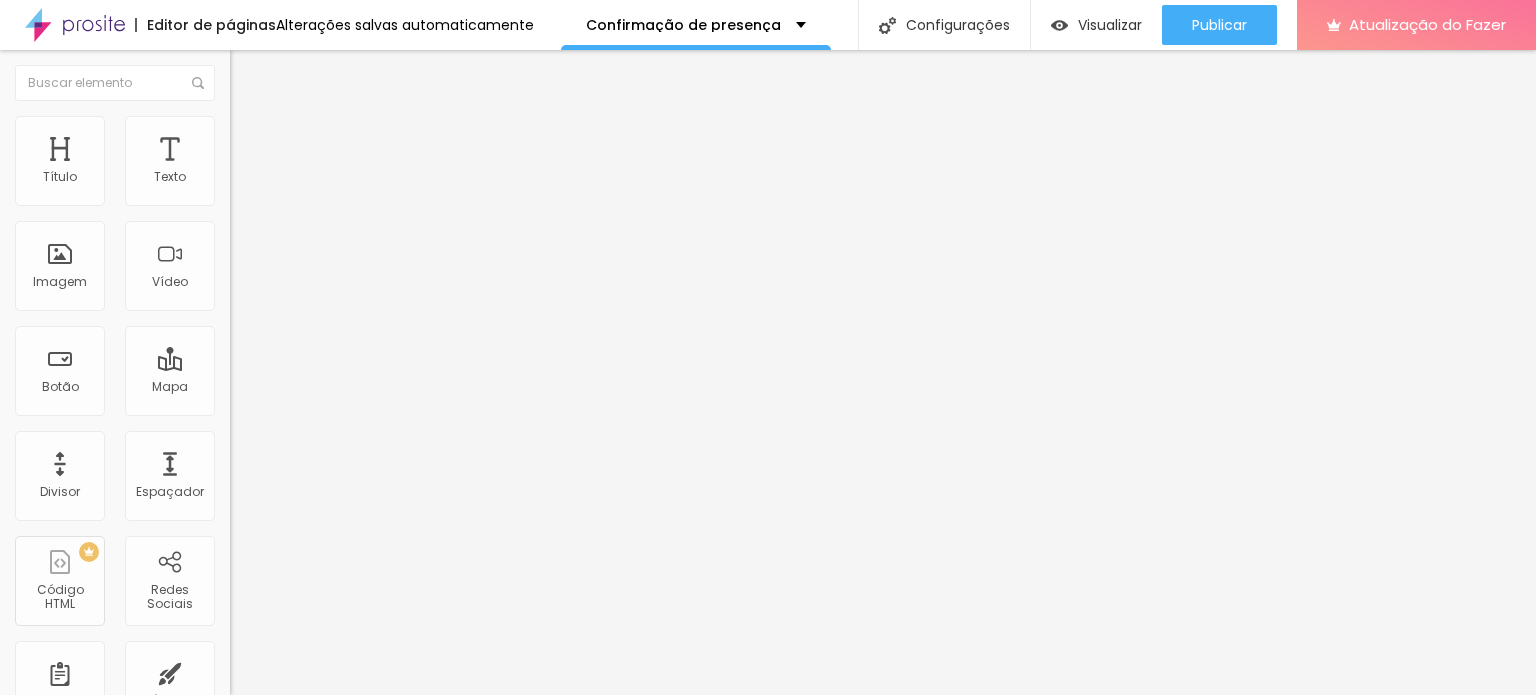click at bounding box center [253, 73] 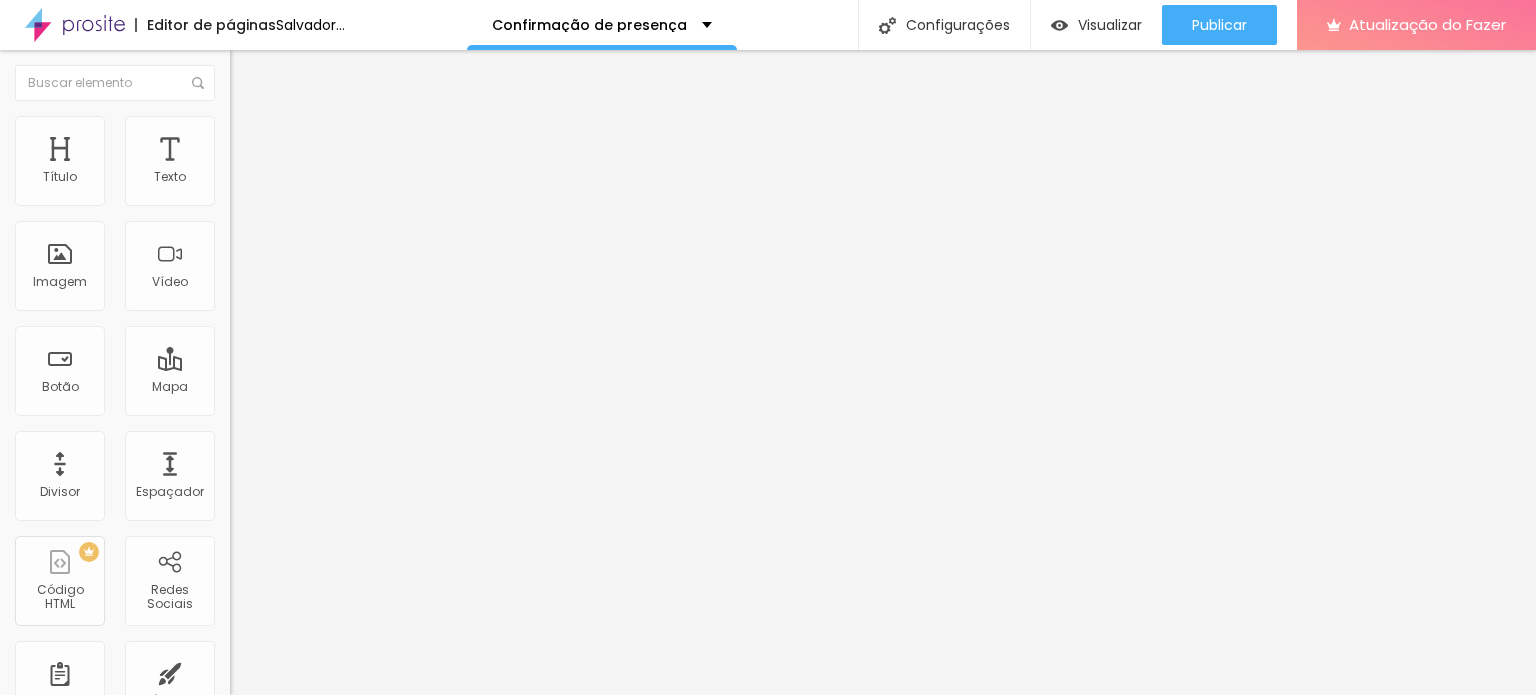 click at bounding box center [253, 73] 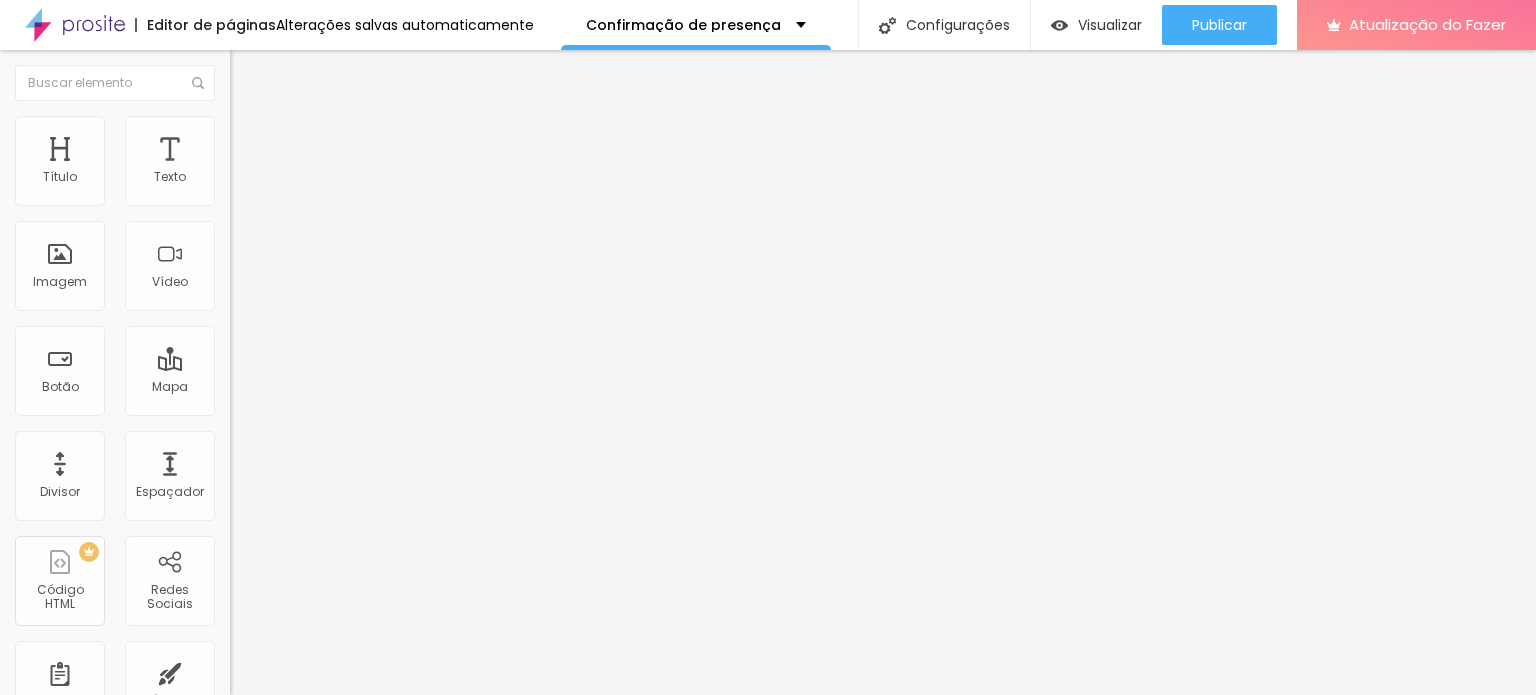 click on "Normal" at bounding box center (252, 306) 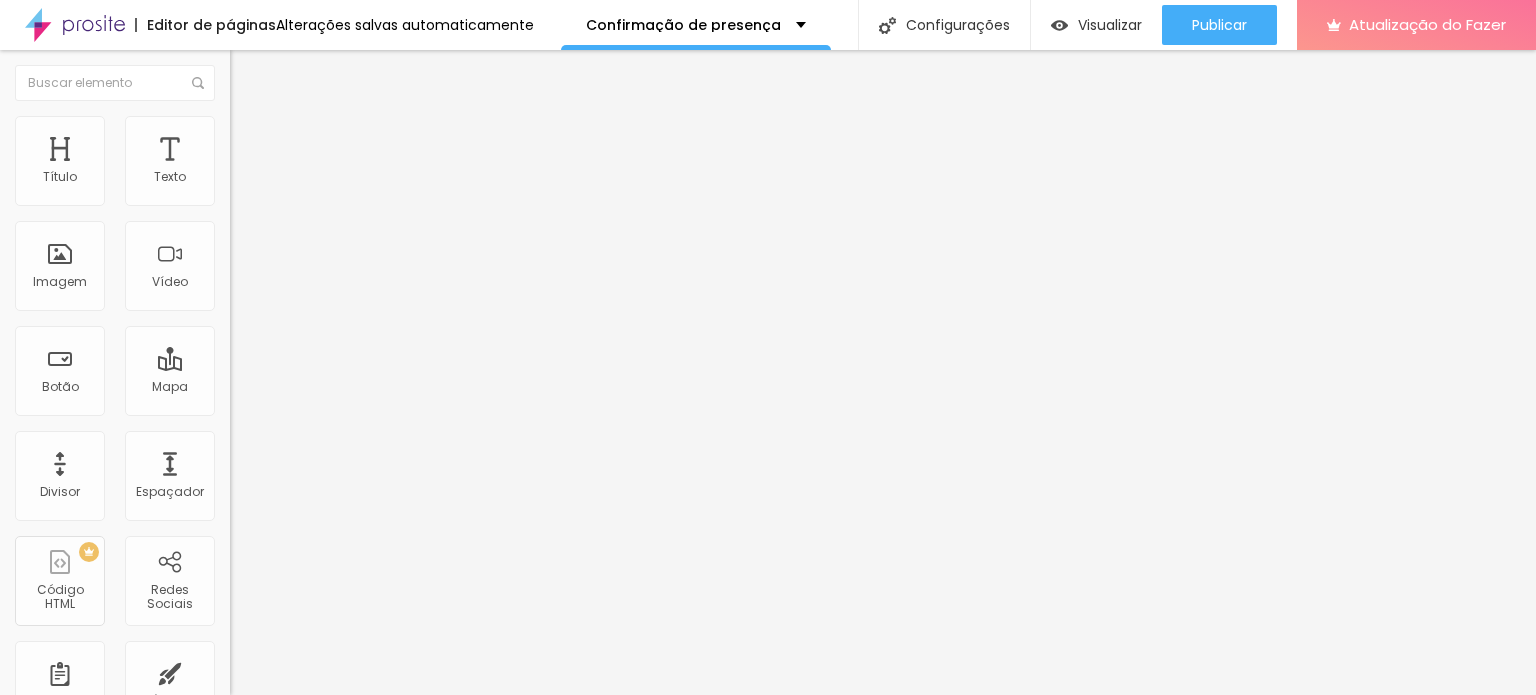 type on "C" 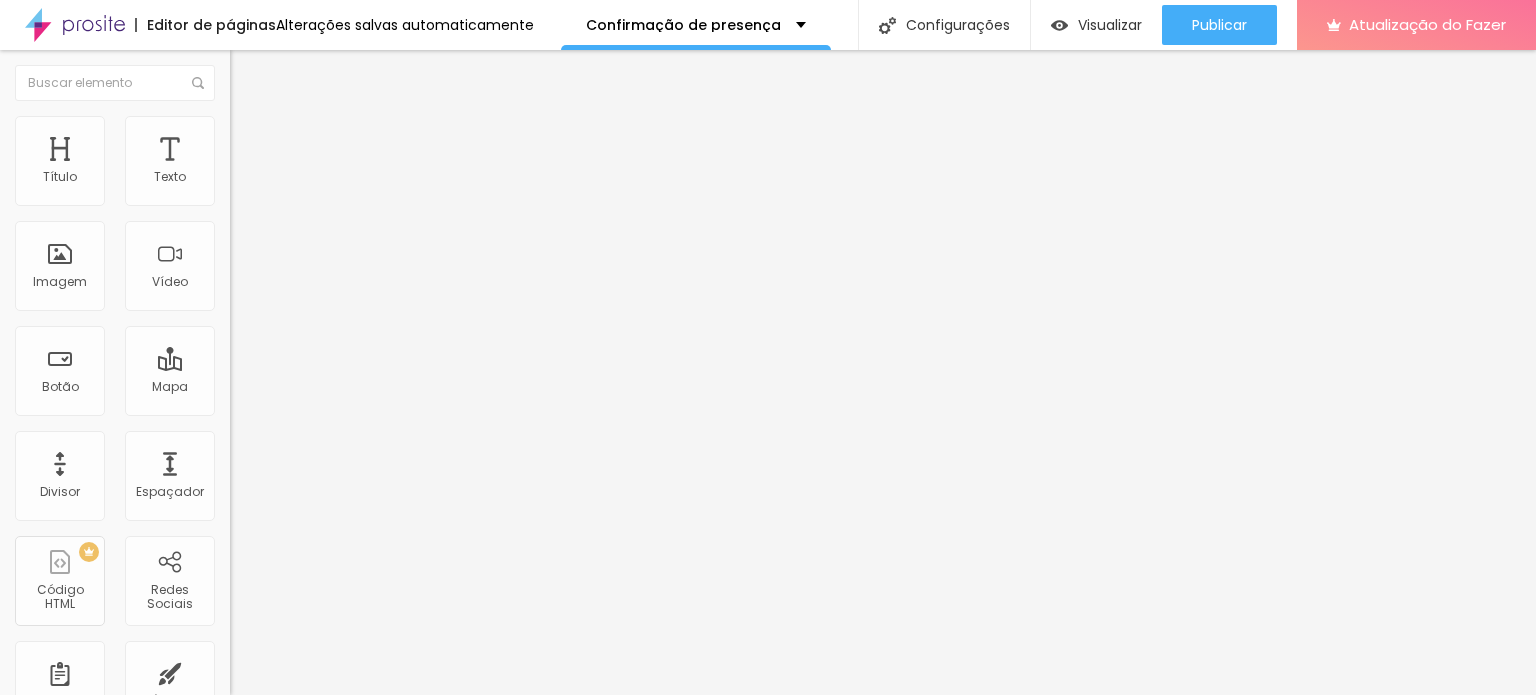 type on "Toque para abrir" 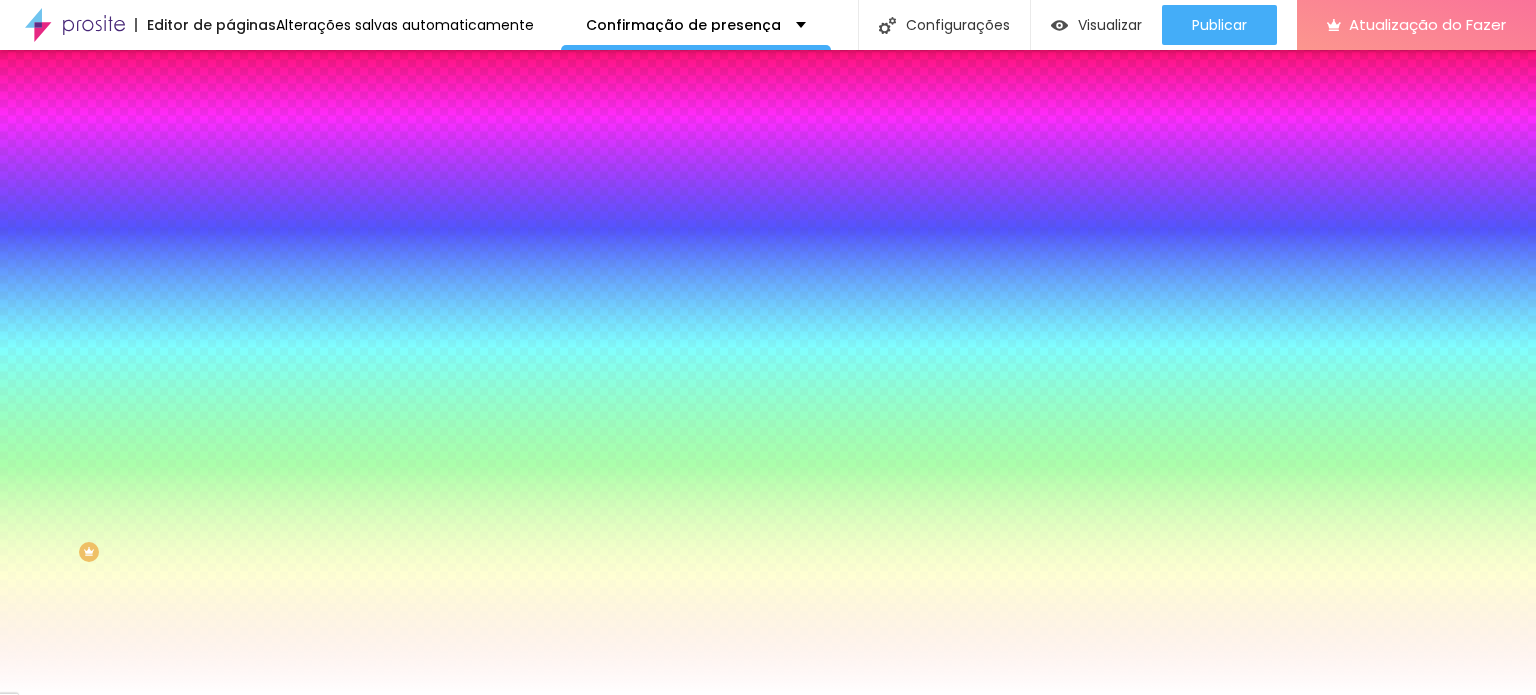 click at bounding box center [345, 191] 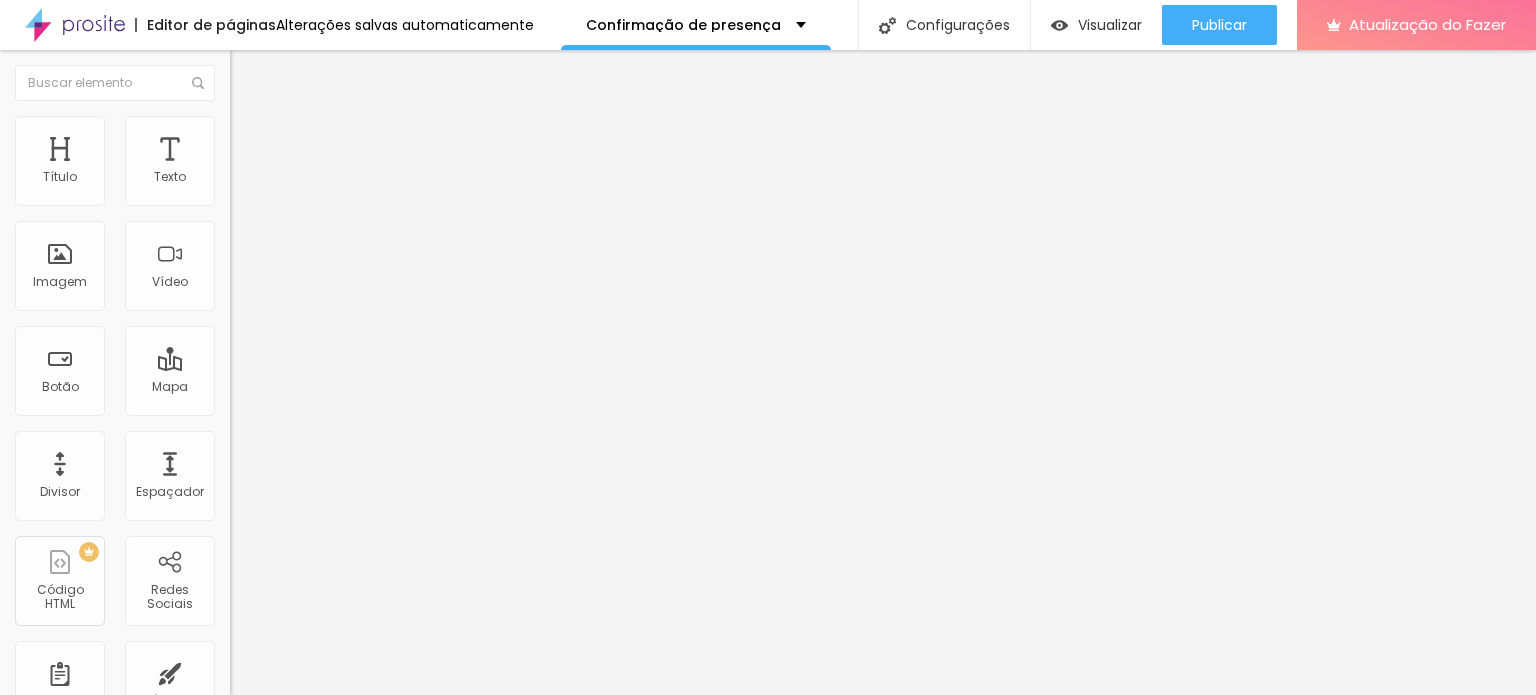 click at bounding box center (239, 125) 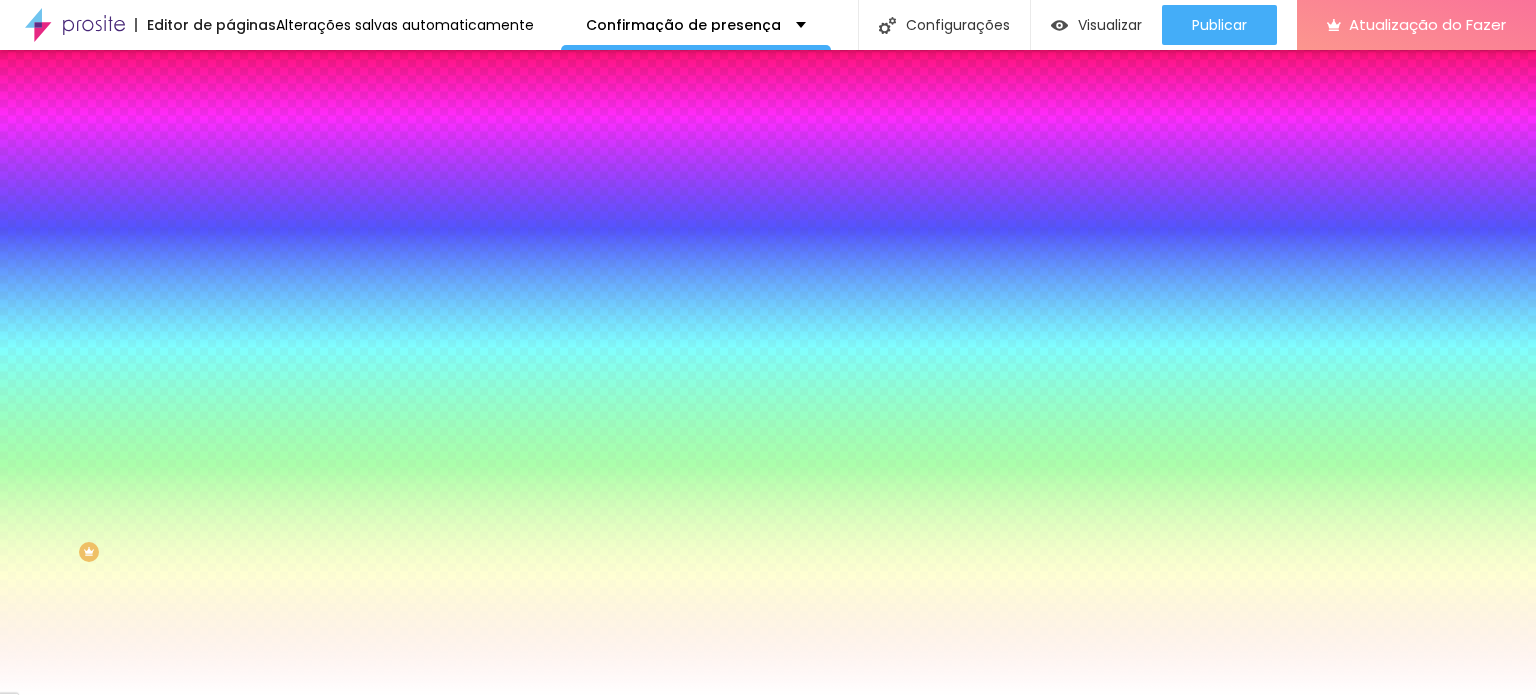 click on "#FFFFFF" at bounding box center [350, 690] 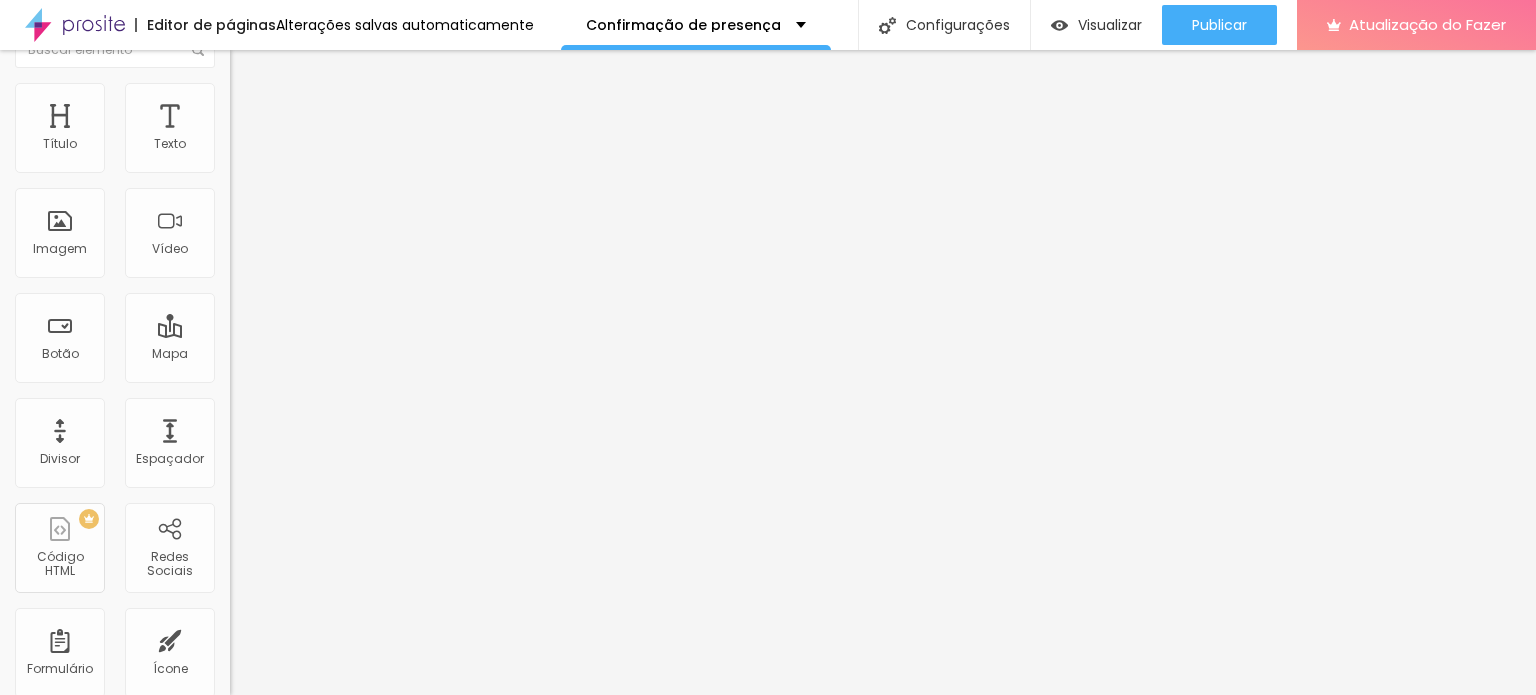 scroll, scrollTop: 0, scrollLeft: 0, axis: both 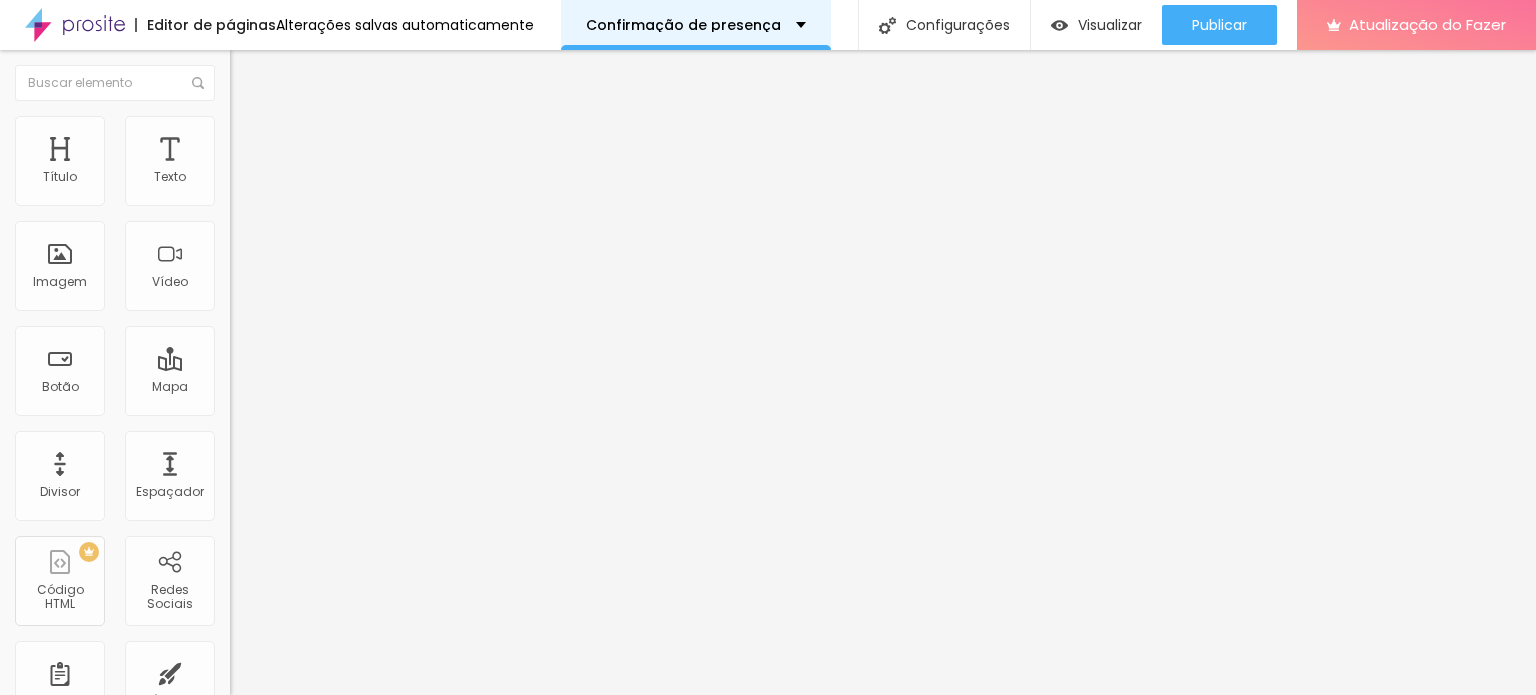 click on "Confirmação de presença" at bounding box center [696, 25] 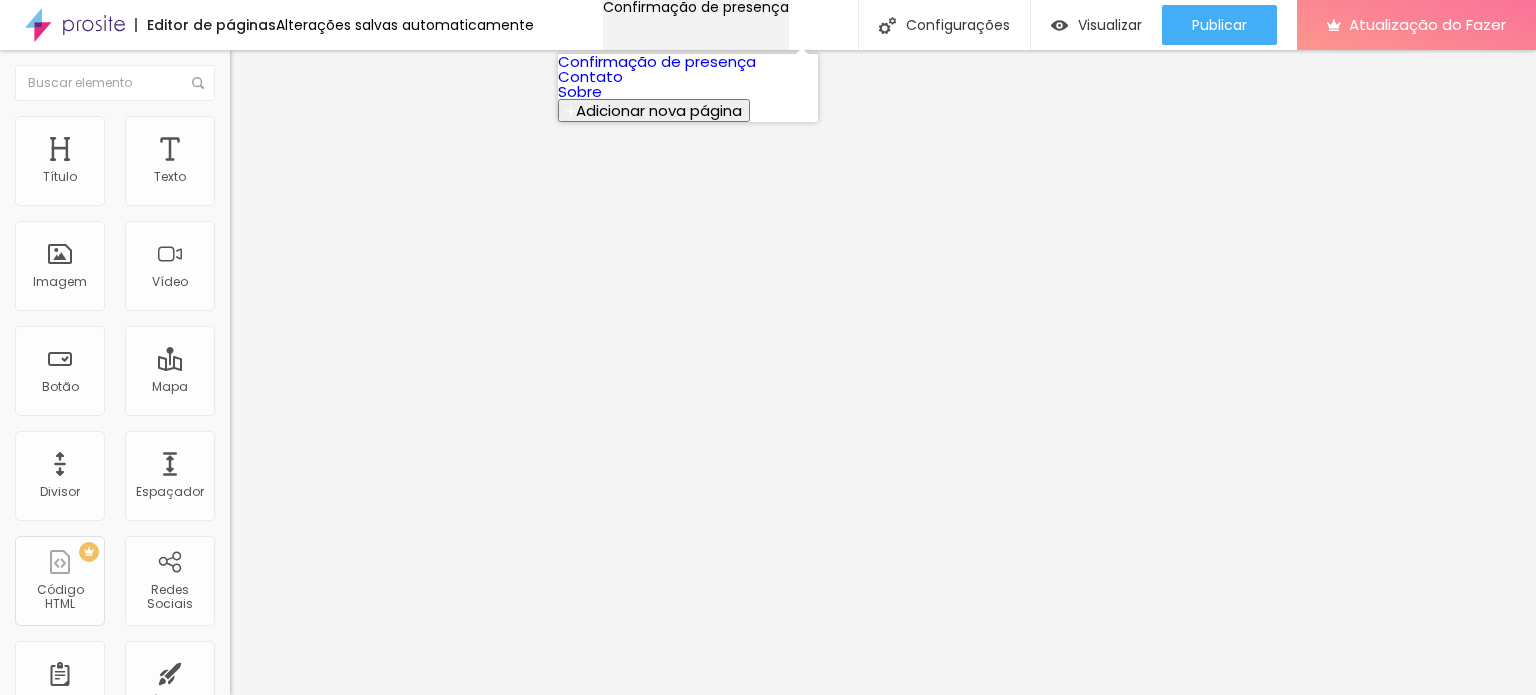 click on "Confirmação de presença" at bounding box center [696, 7] 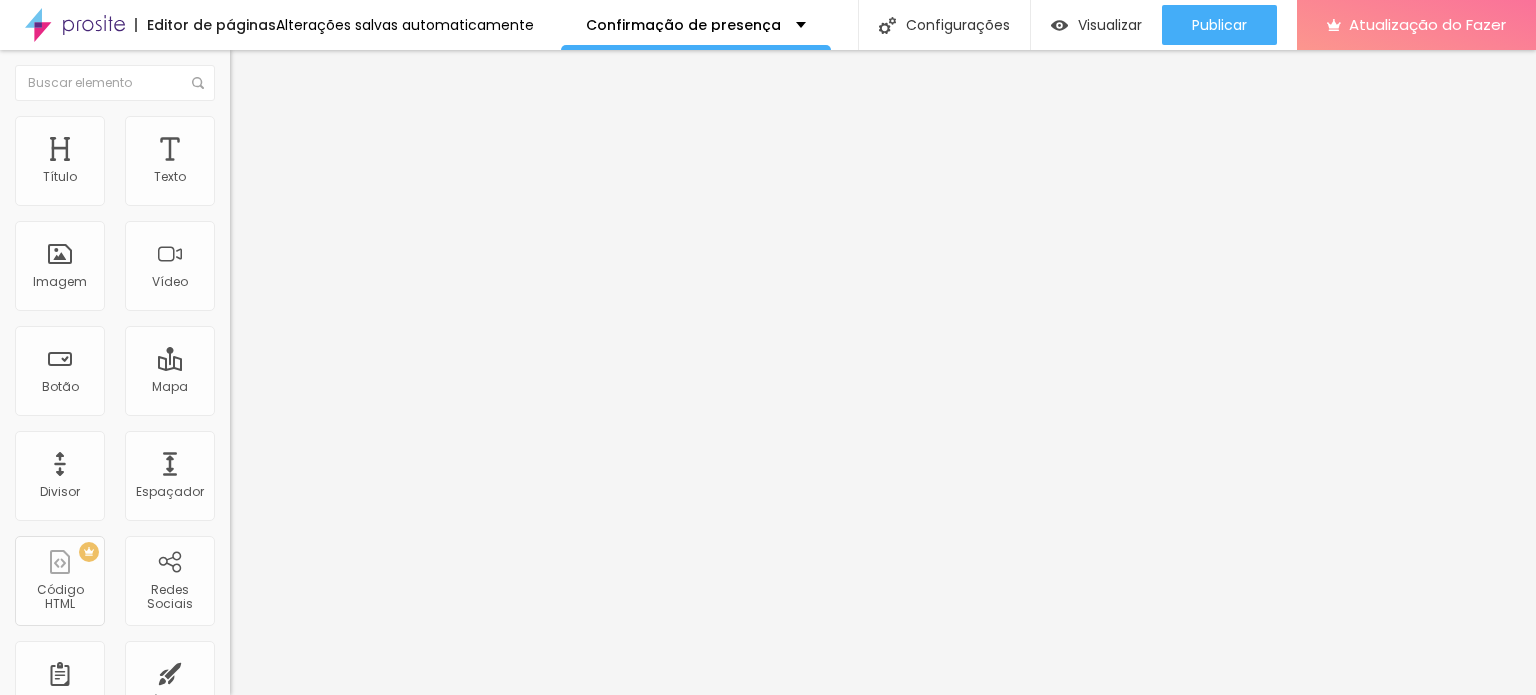 click at bounding box center [237, 232] 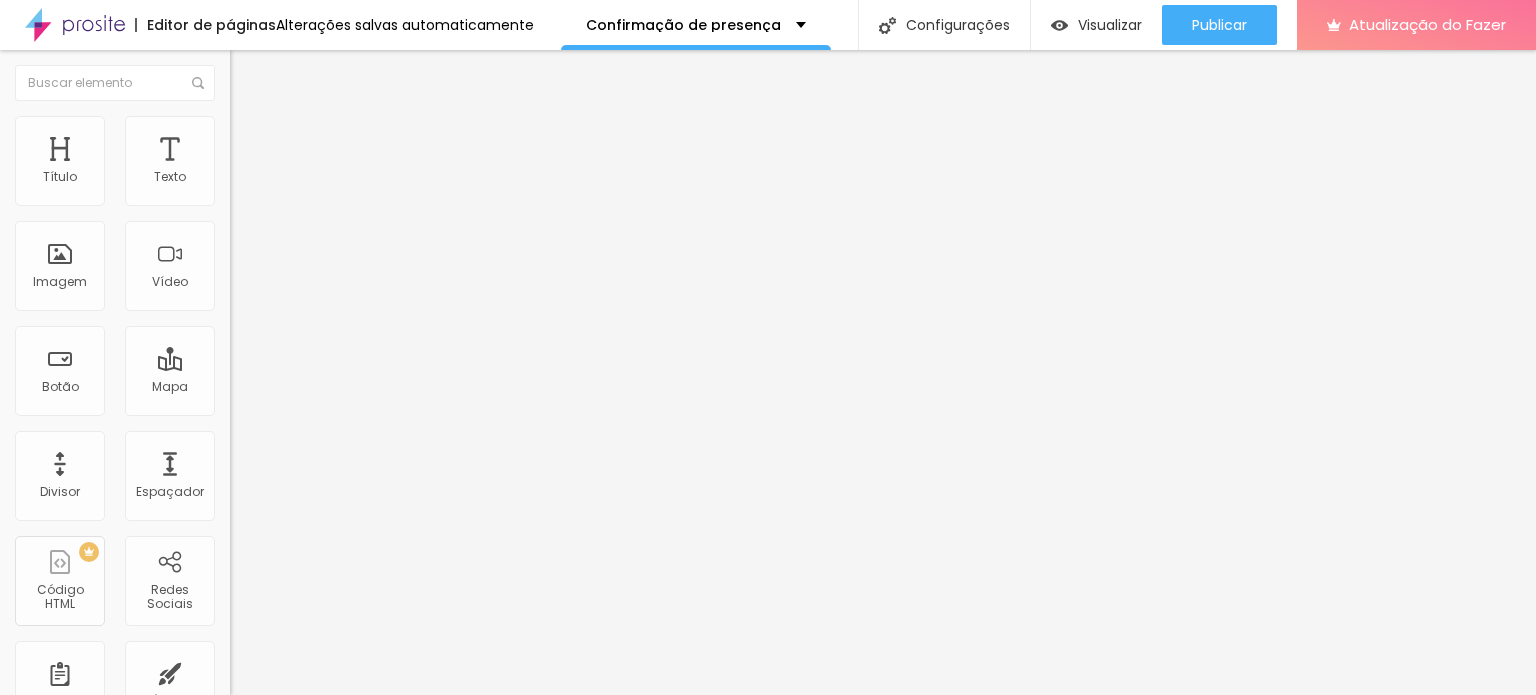 click on "Estilo" at bounding box center [345, 126] 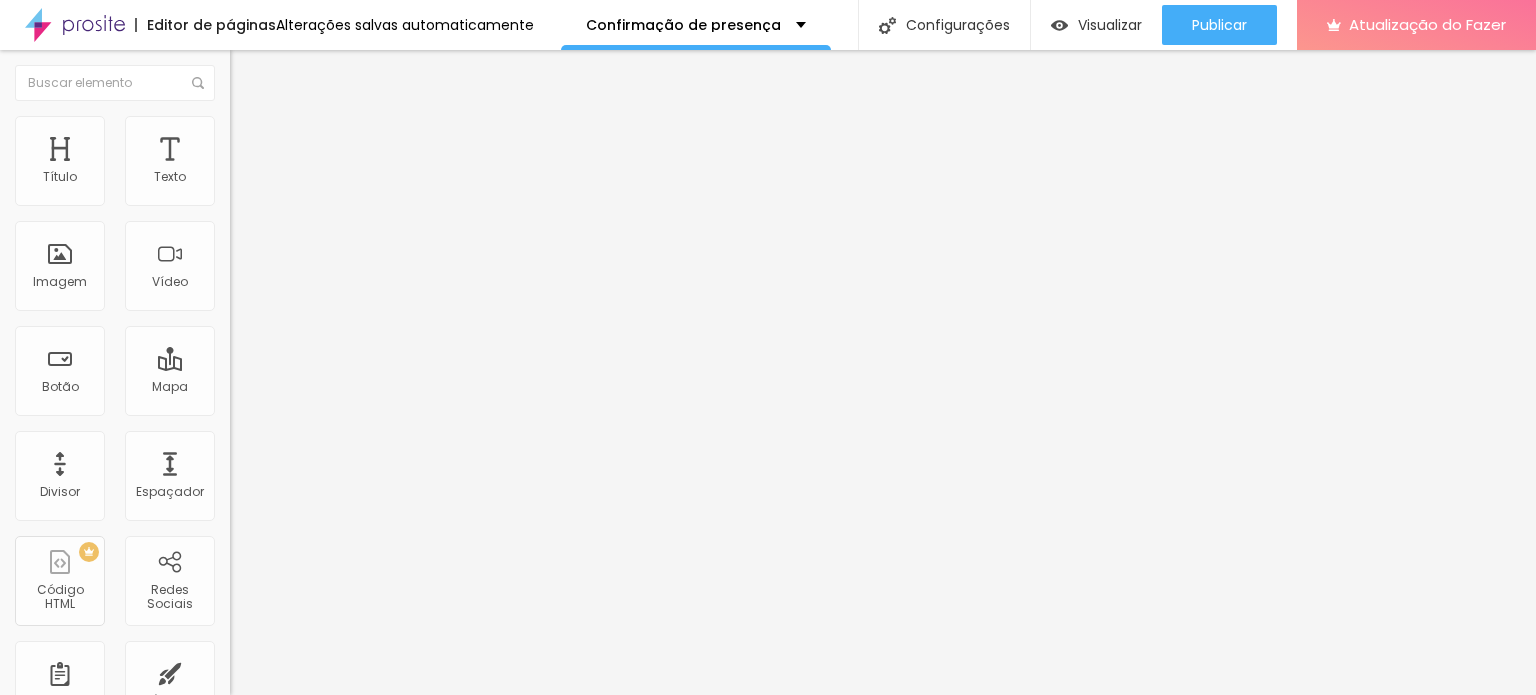 click on "Avançado" at bounding box center [281, 149] 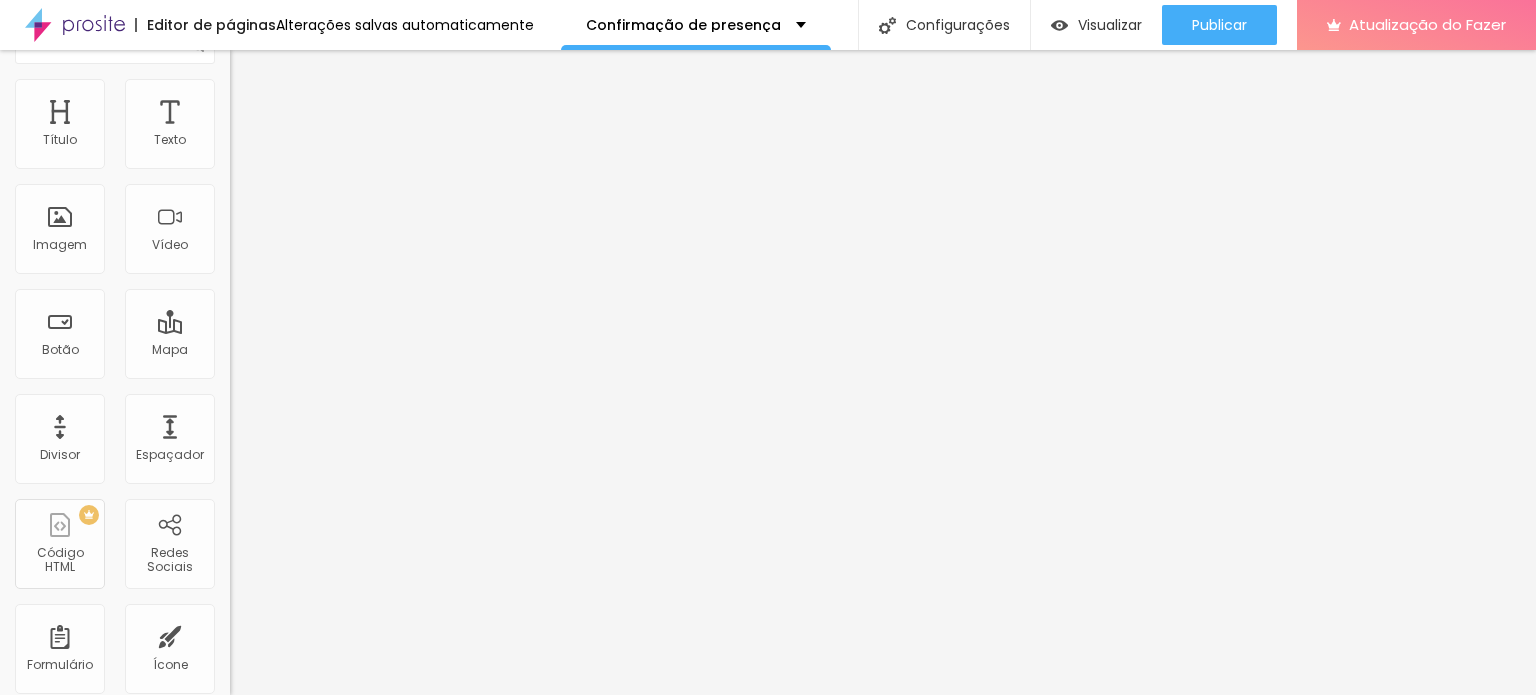 scroll, scrollTop: 58, scrollLeft: 0, axis: vertical 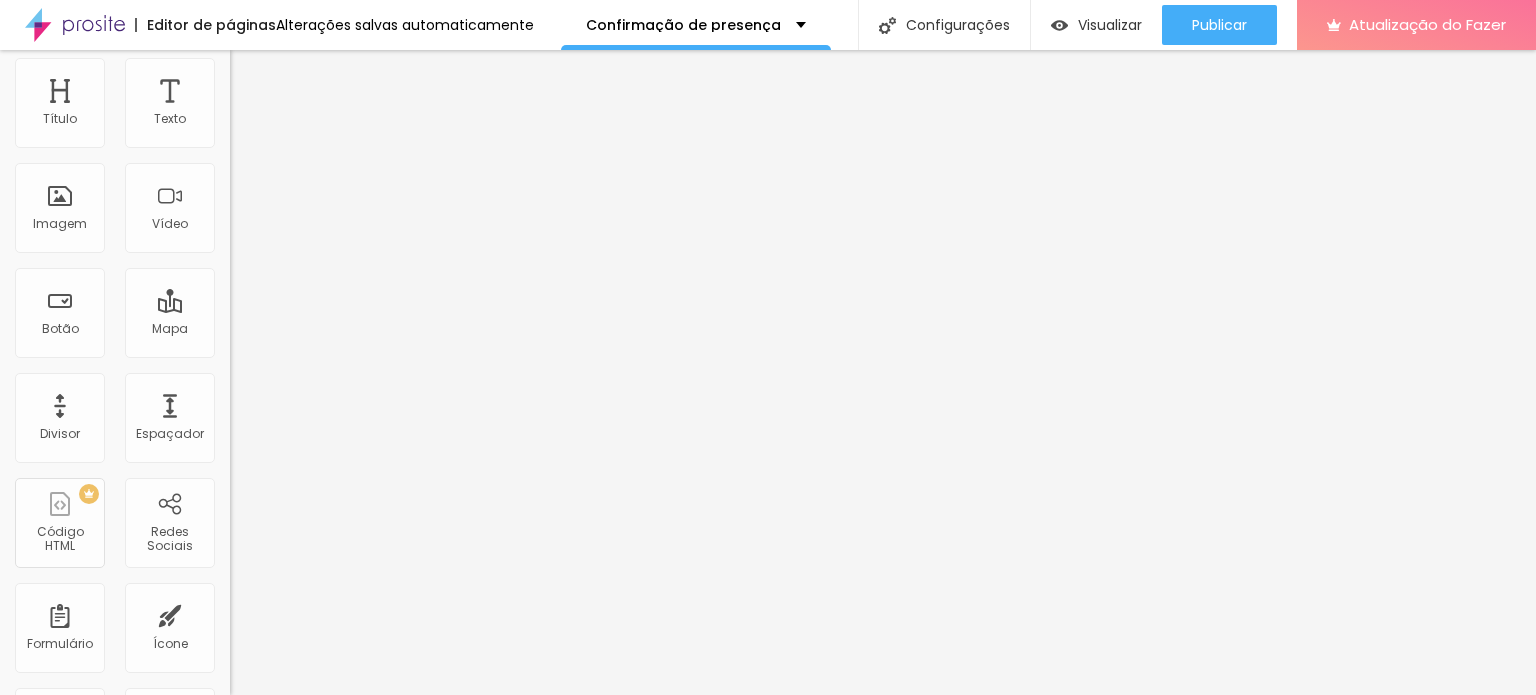 click on "Conteúdo Estilo Avançado" at bounding box center [345, 68] 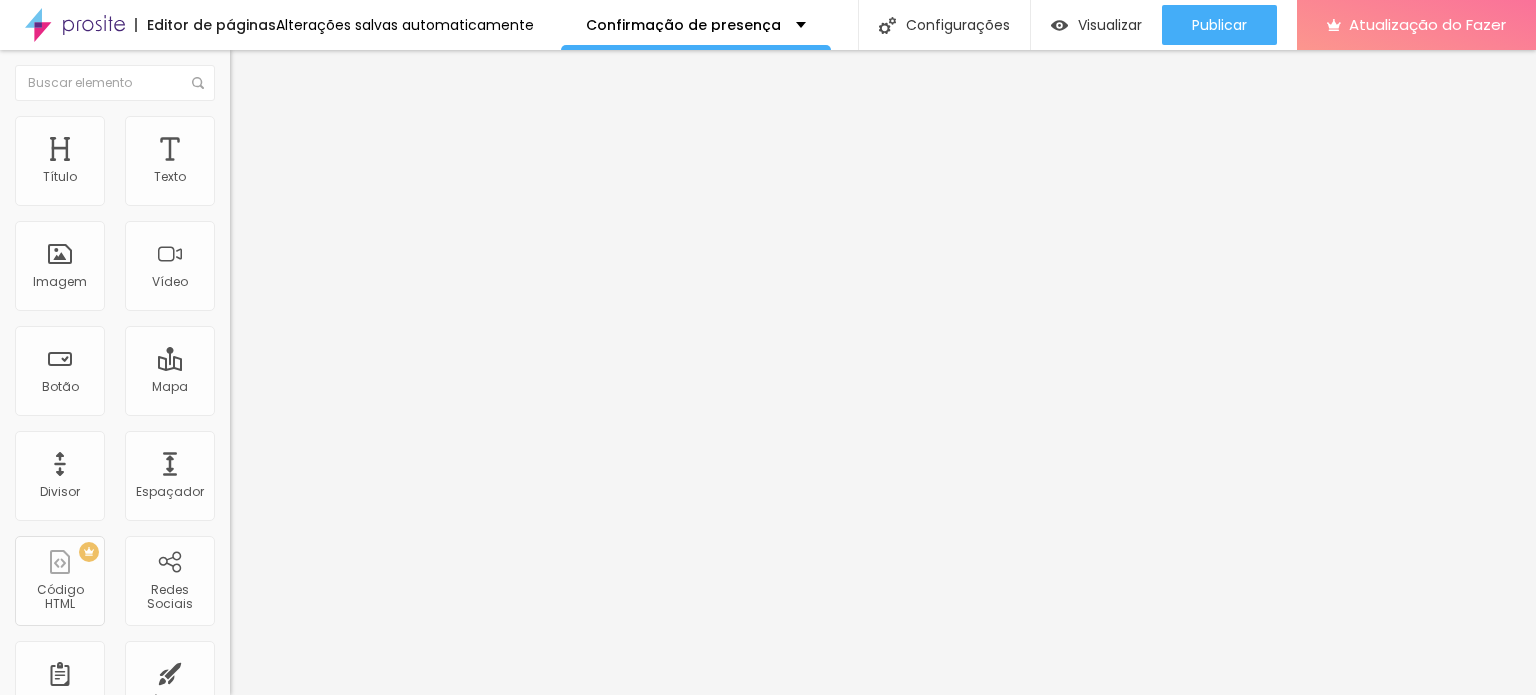 click on "Original" at bounding box center (254, 304) 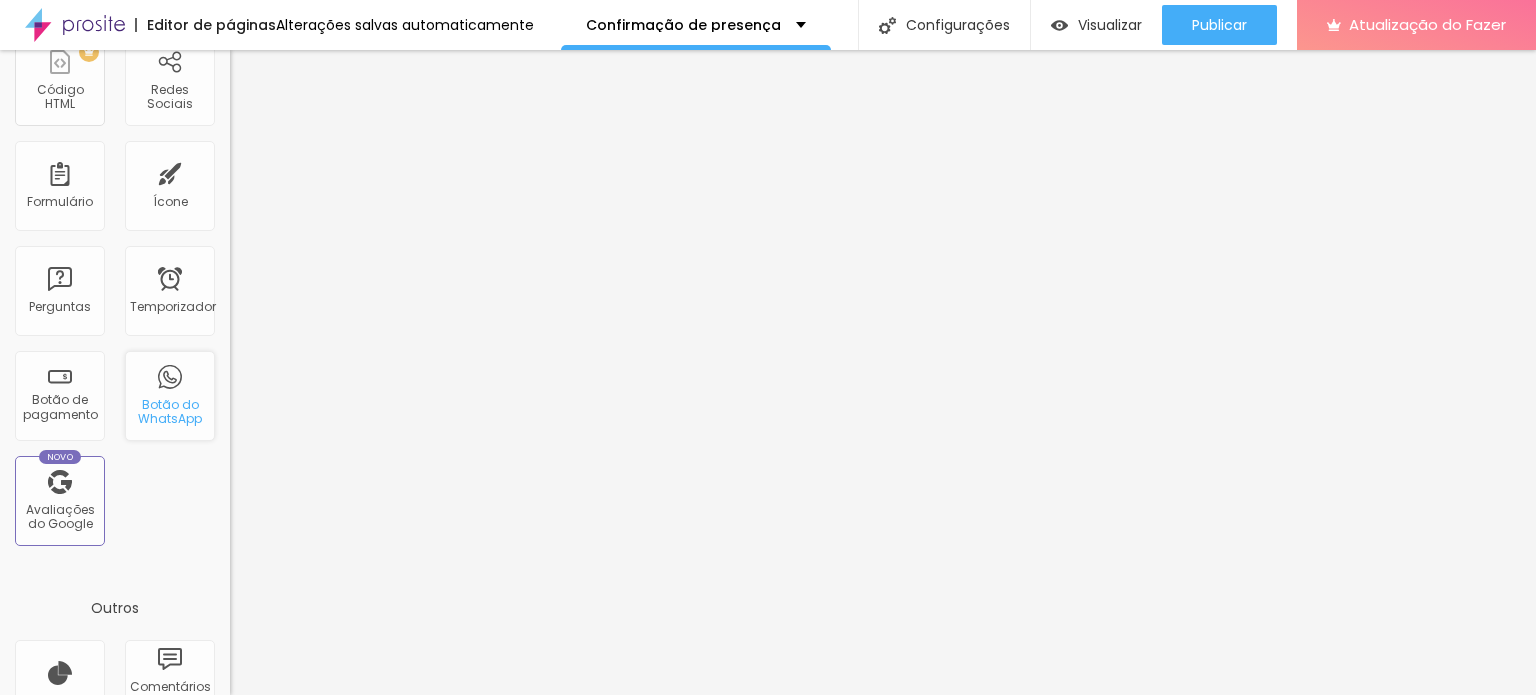 scroll, scrollTop: 600, scrollLeft: 0, axis: vertical 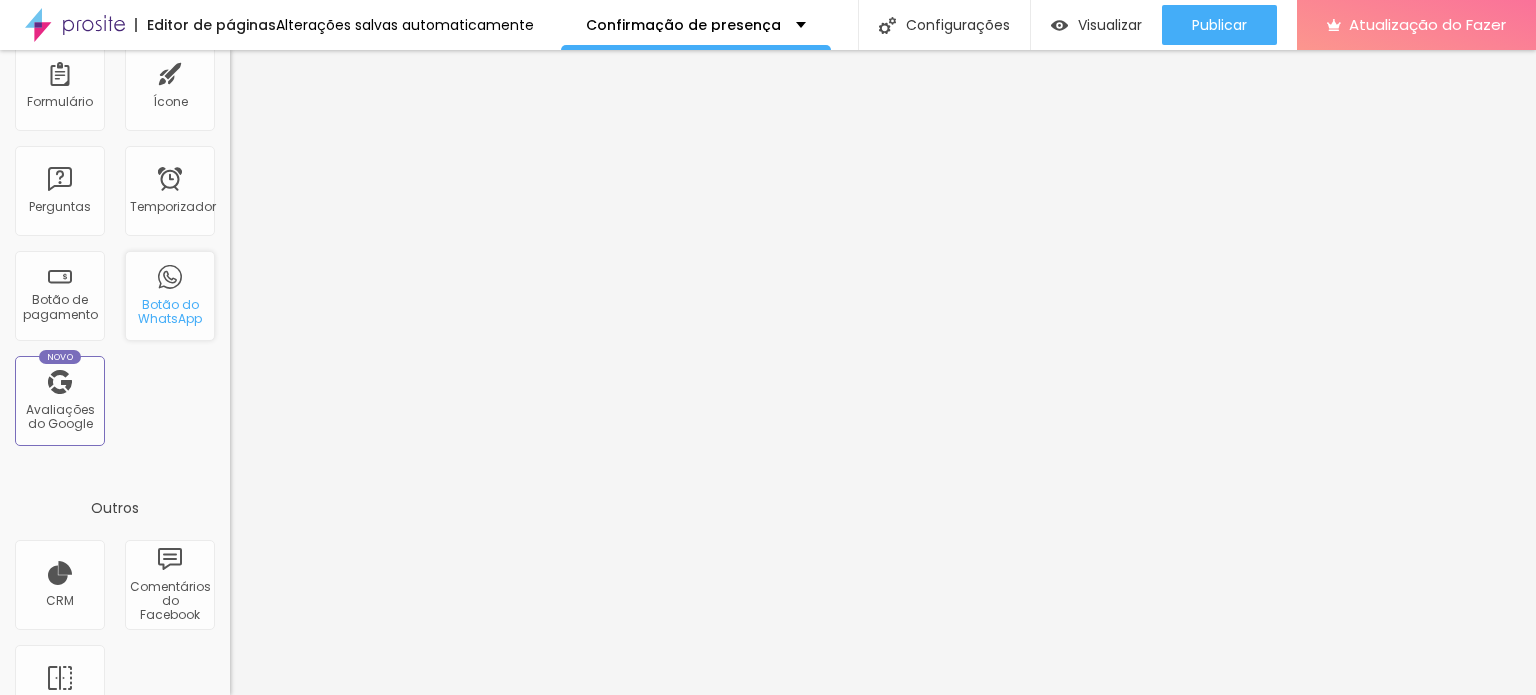 click on "Botão do WhatsApp" at bounding box center [170, 311] 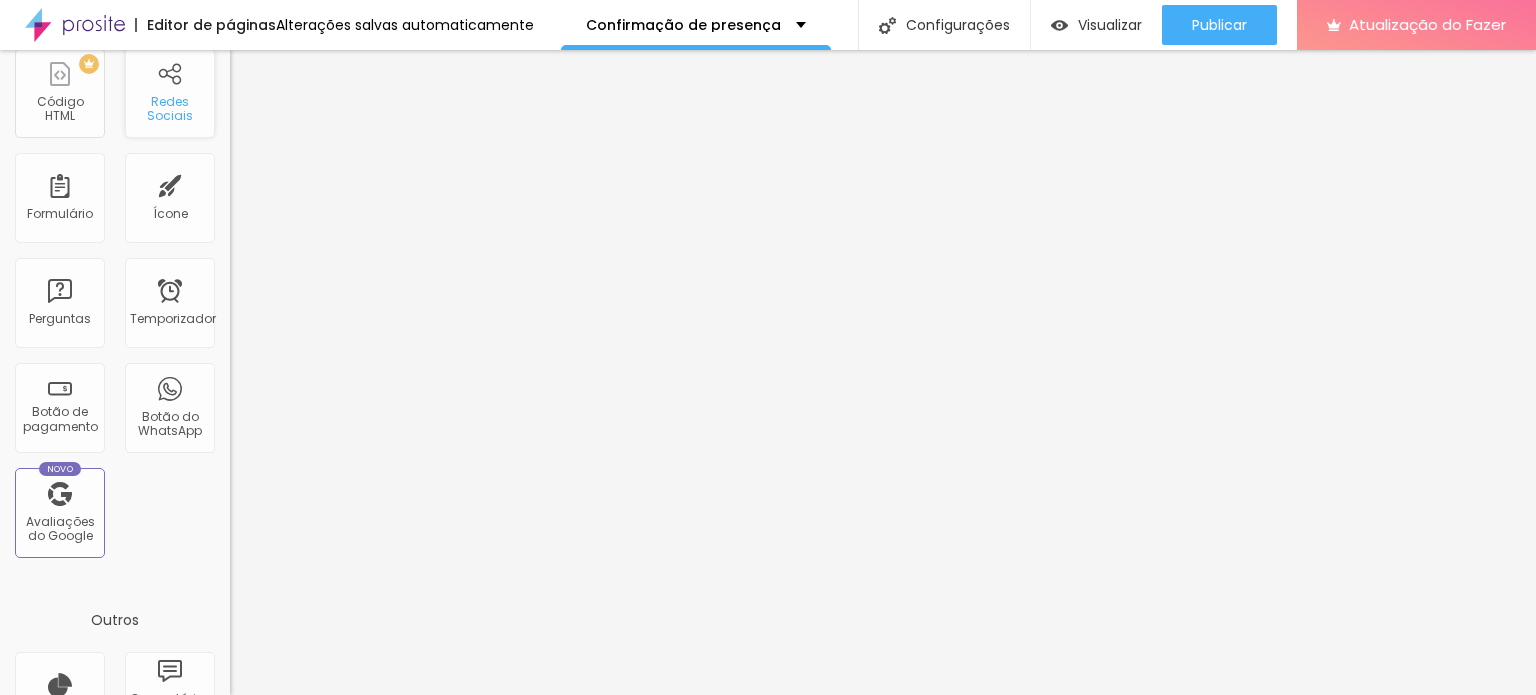 scroll, scrollTop: 500, scrollLeft: 0, axis: vertical 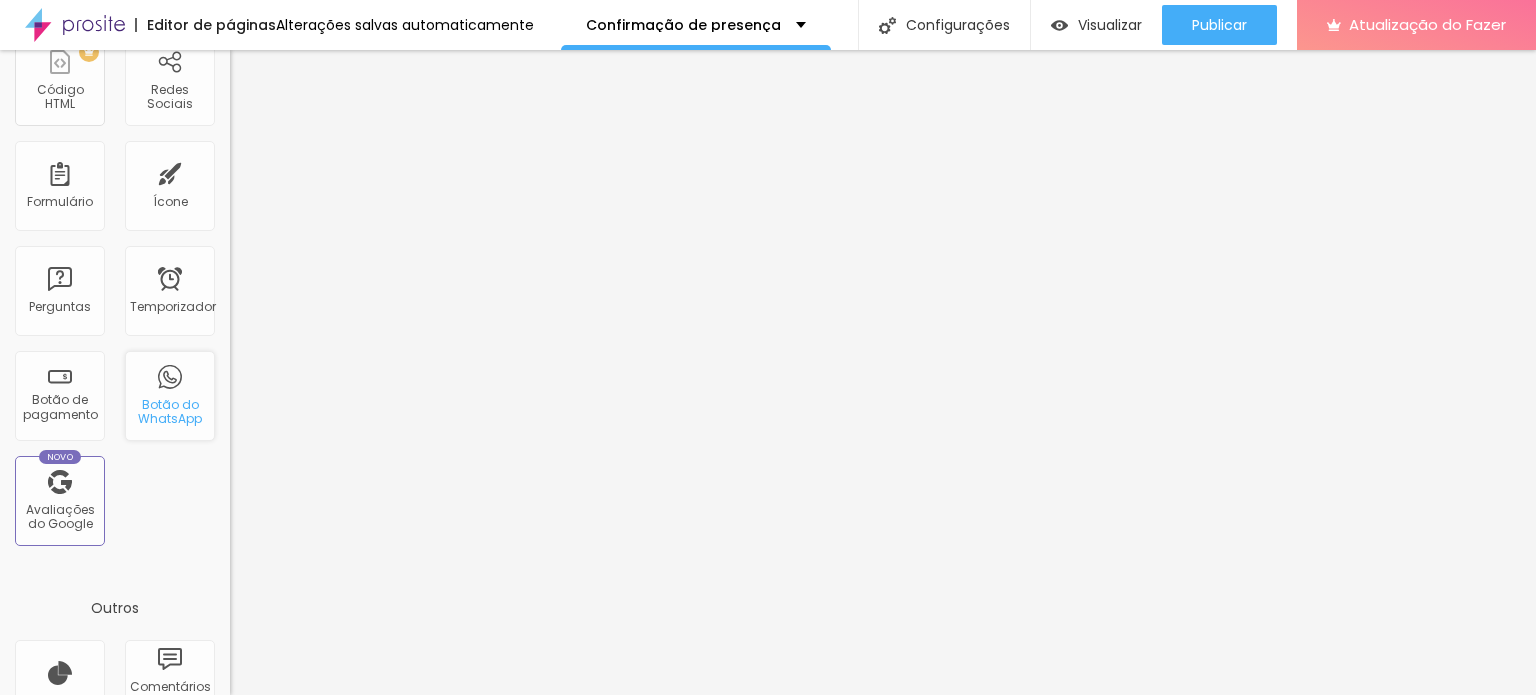drag, startPoint x: 172, startPoint y: 384, endPoint x: 160, endPoint y: 394, distance: 15.6205 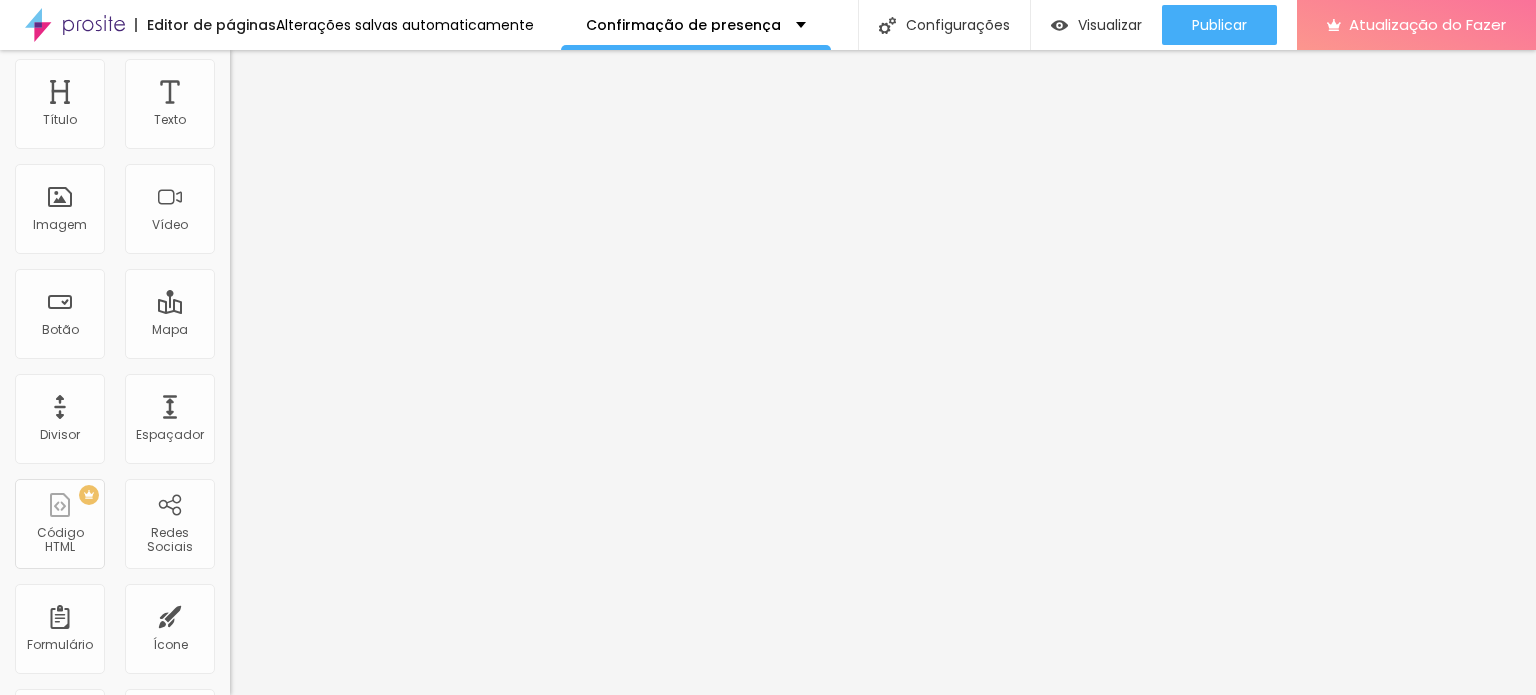 scroll, scrollTop: 0, scrollLeft: 0, axis: both 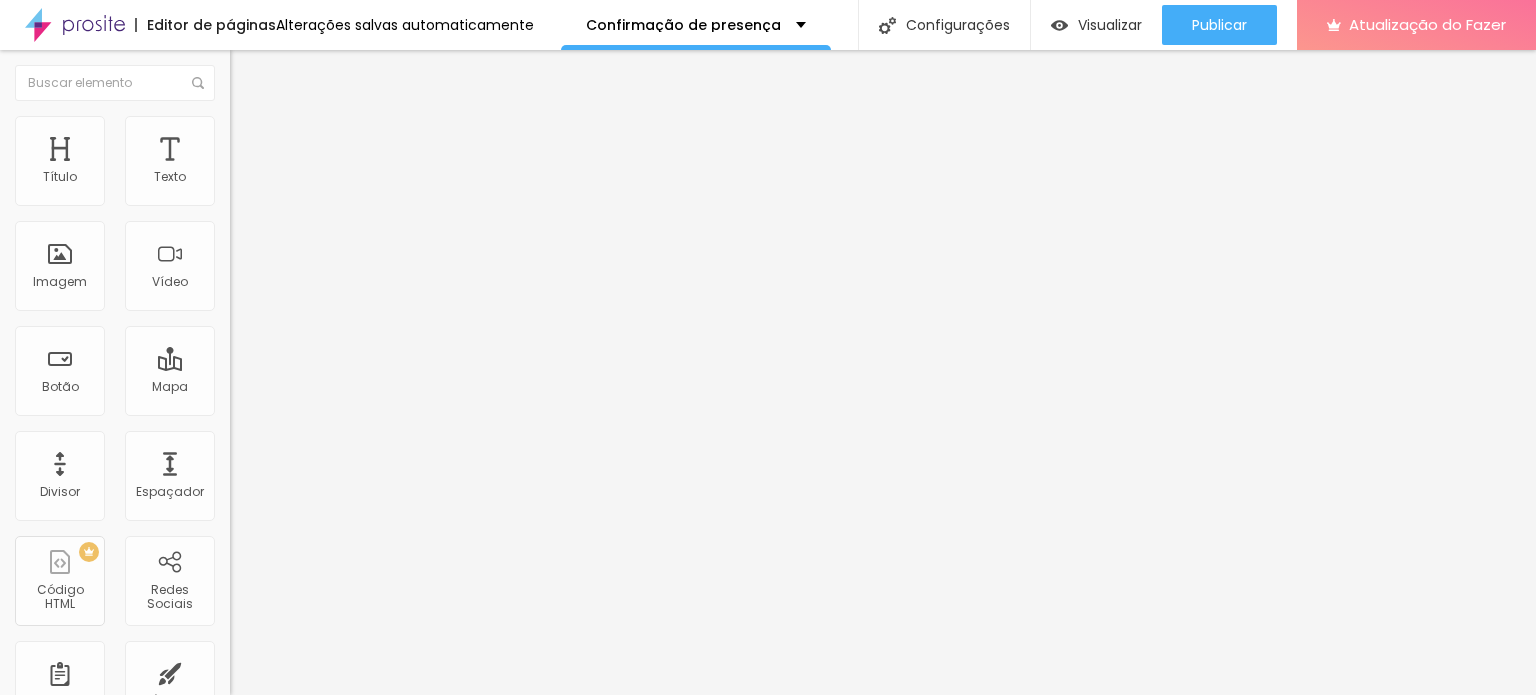 click on "Editar nulo" at bounding box center [297, 73] 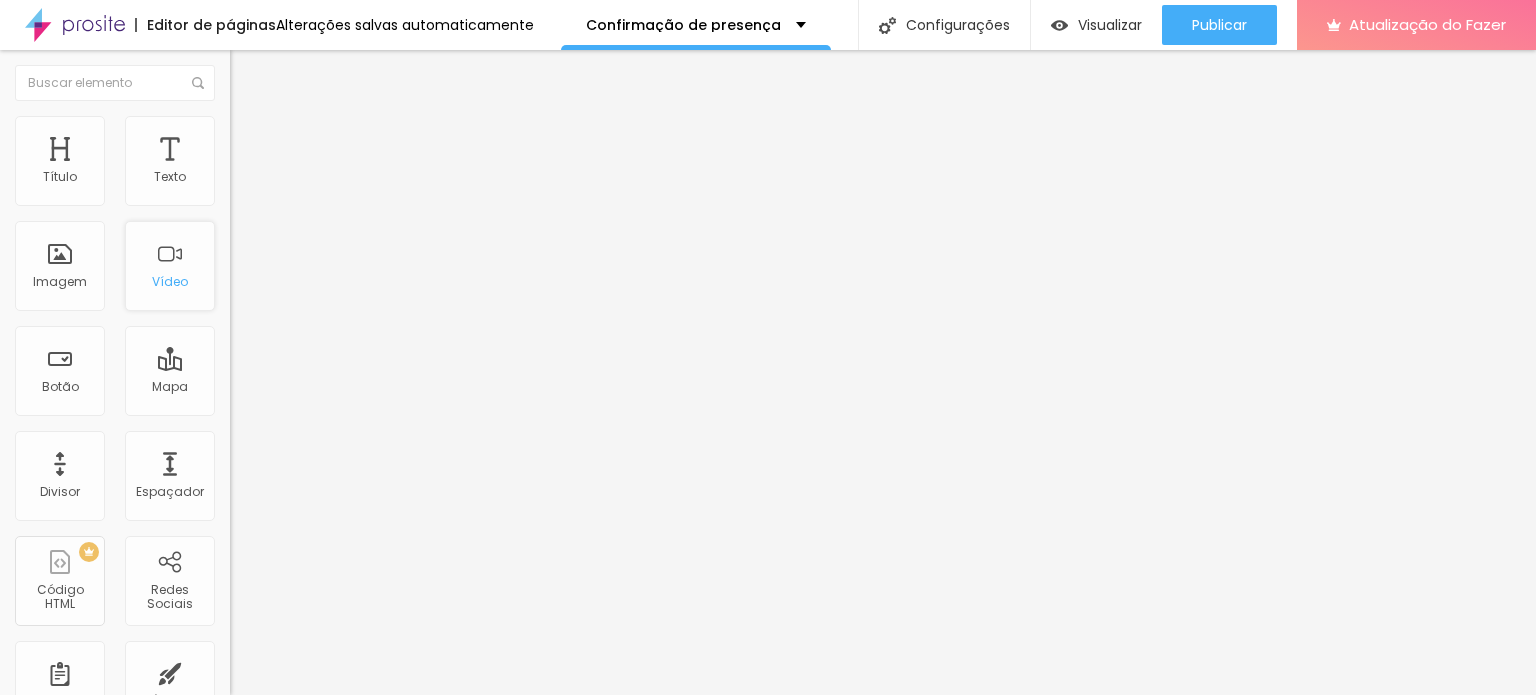 click on "Vídeo" at bounding box center (170, 266) 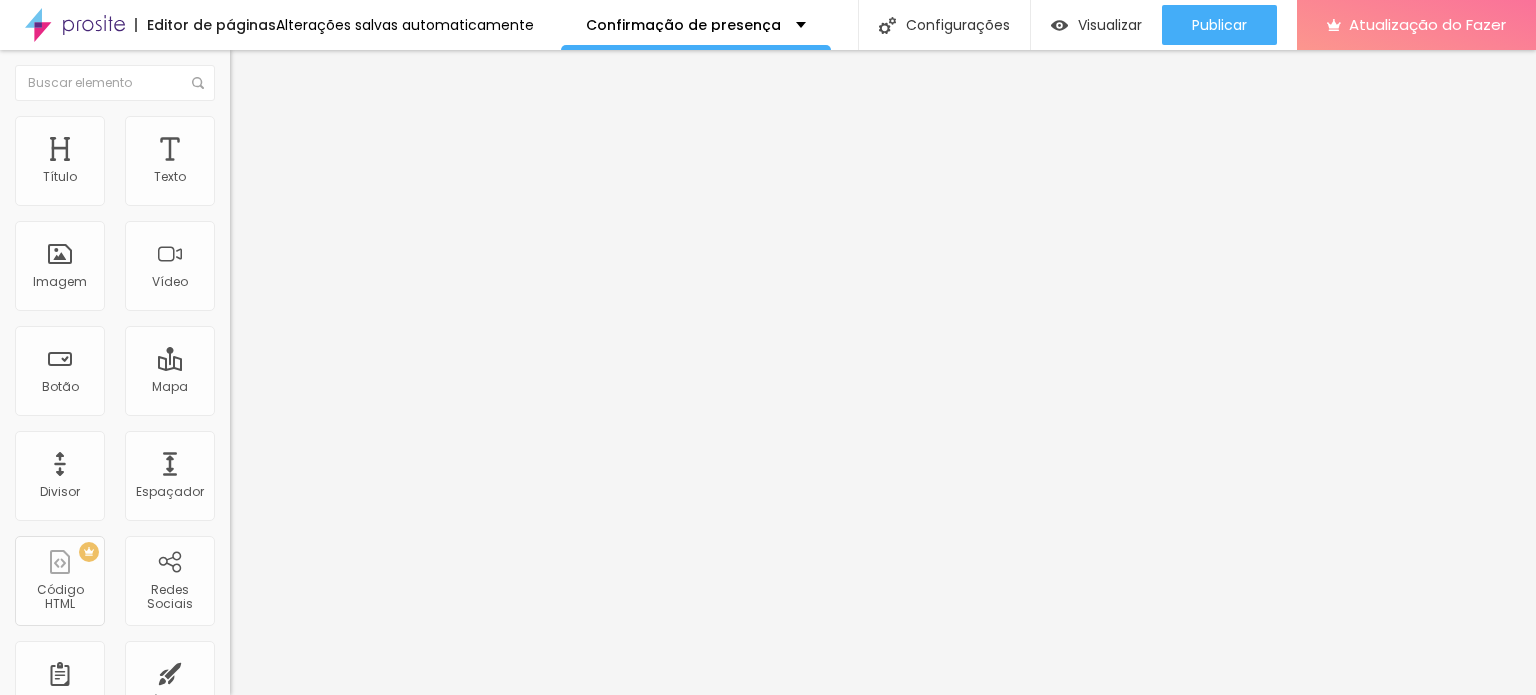 click on "https://" at bounding box center [350, 400] 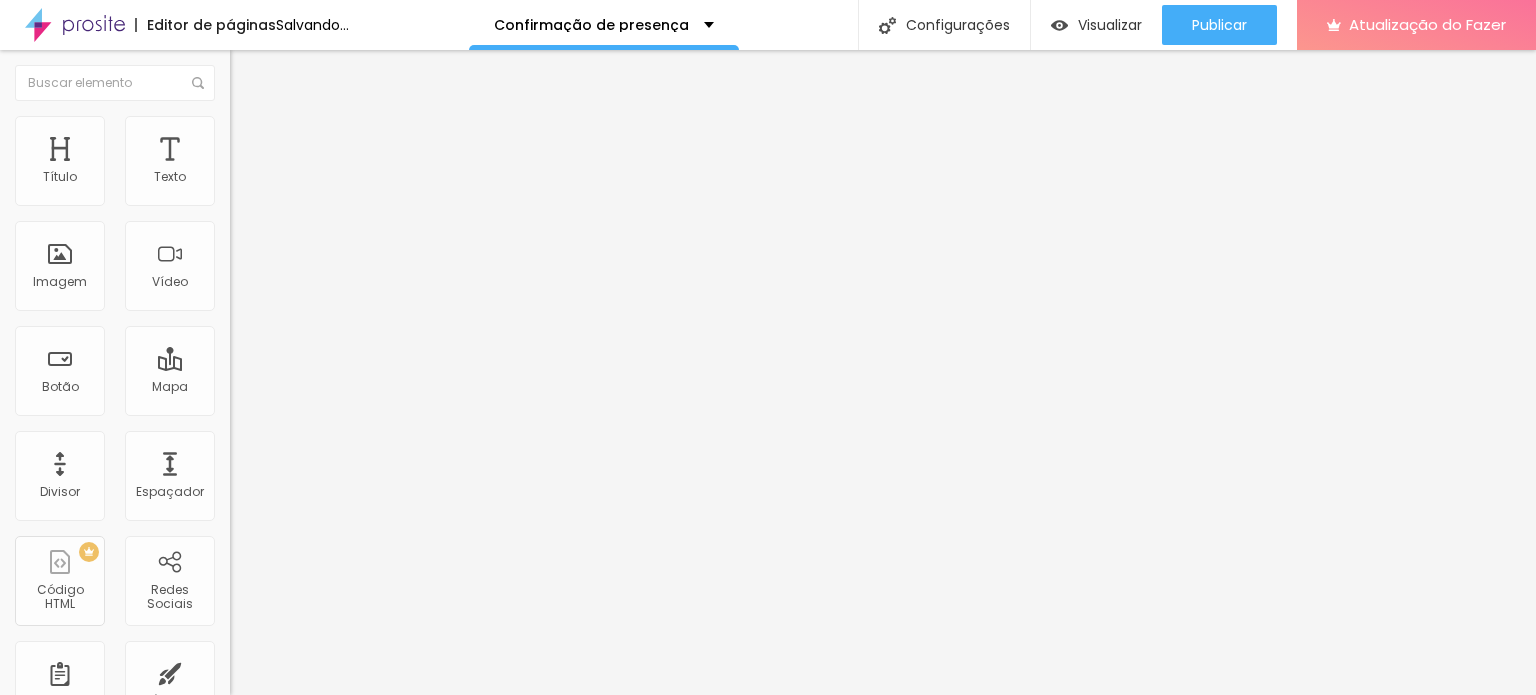 click at bounding box center (345, 435) 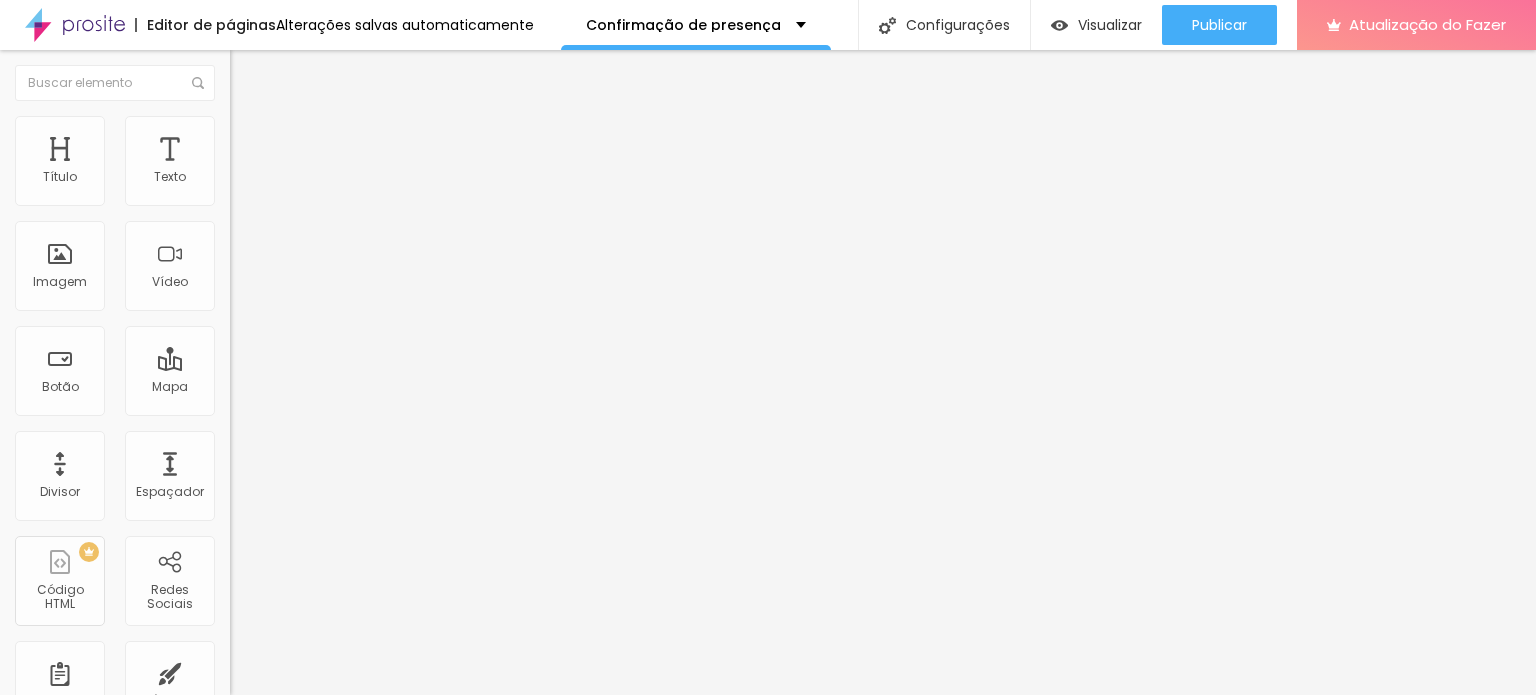 click on "https://" at bounding box center (350, 400) 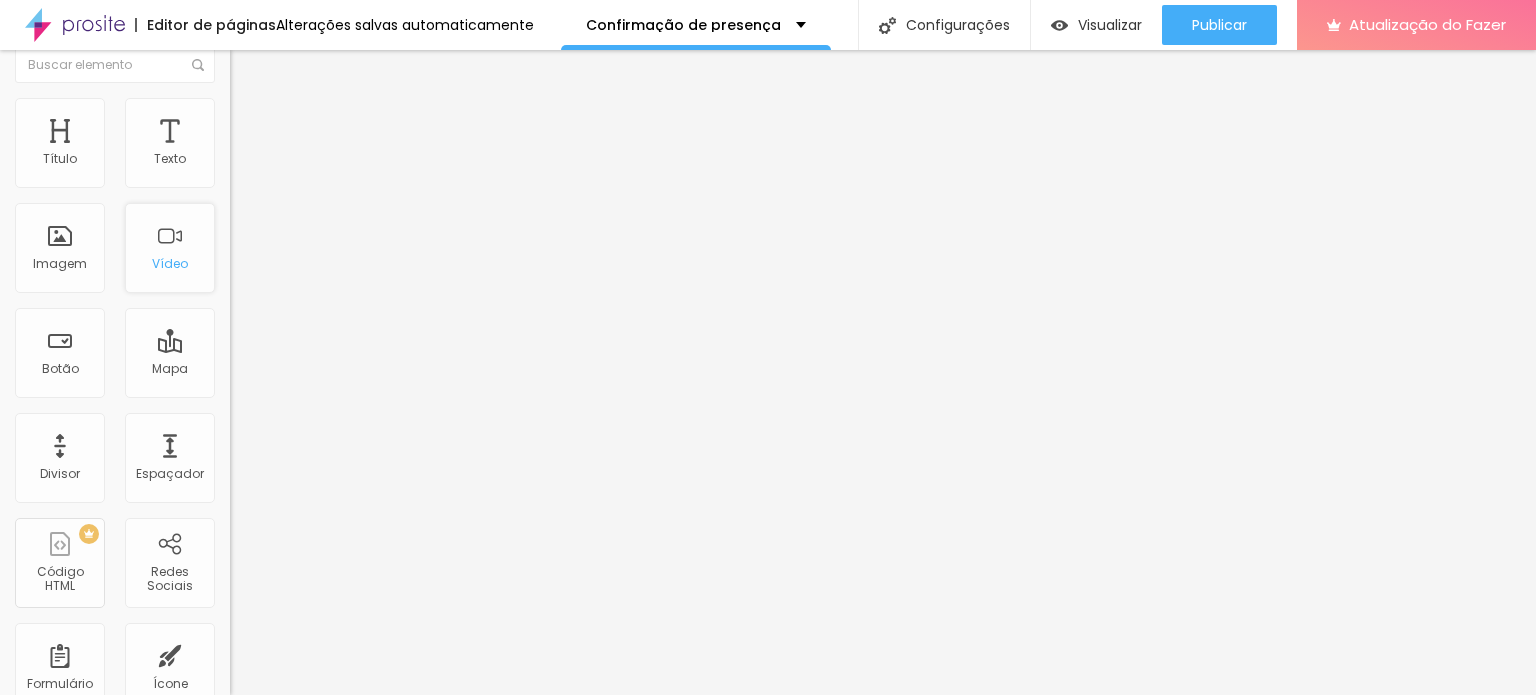 scroll, scrollTop: 0, scrollLeft: 0, axis: both 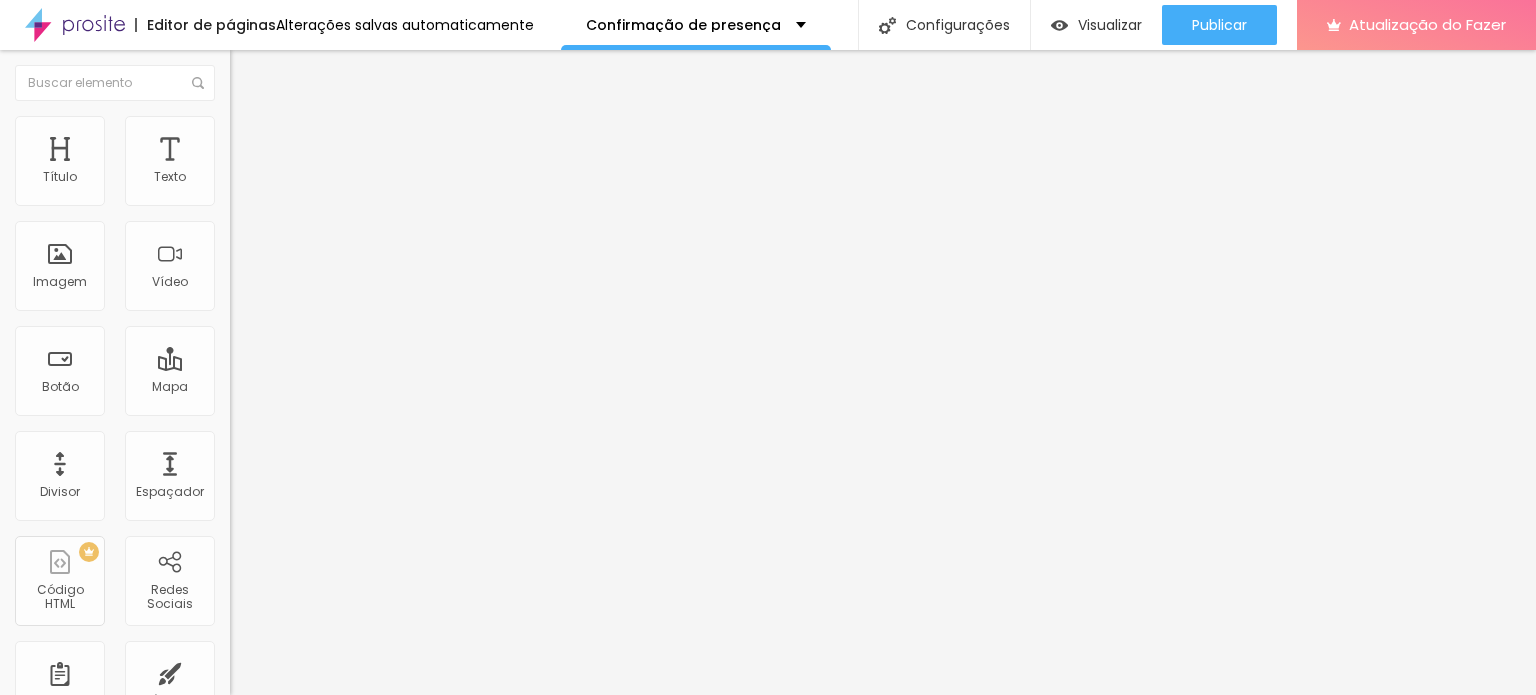 click at bounding box center [345, 376] 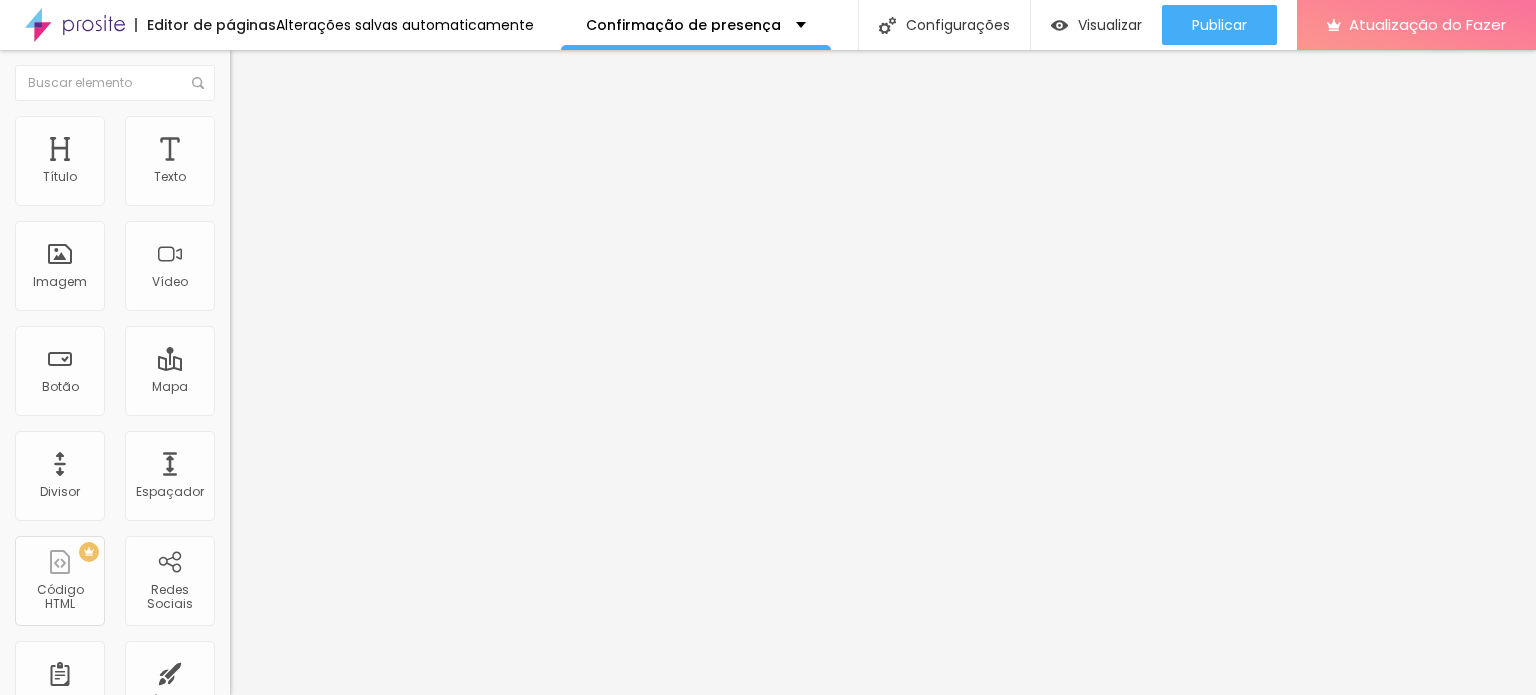 click at bounding box center (350, 178) 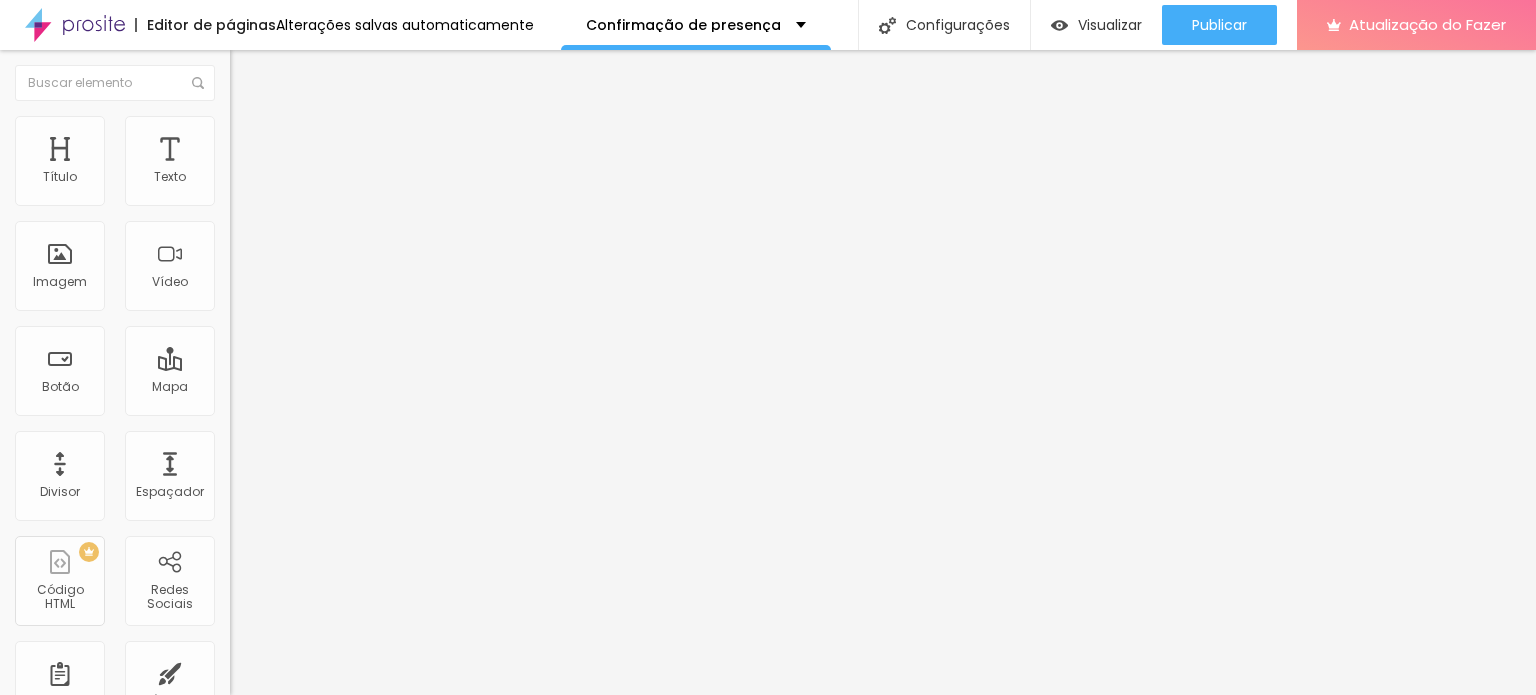 click on "Padrão 4:3" at bounding box center (263, 290) 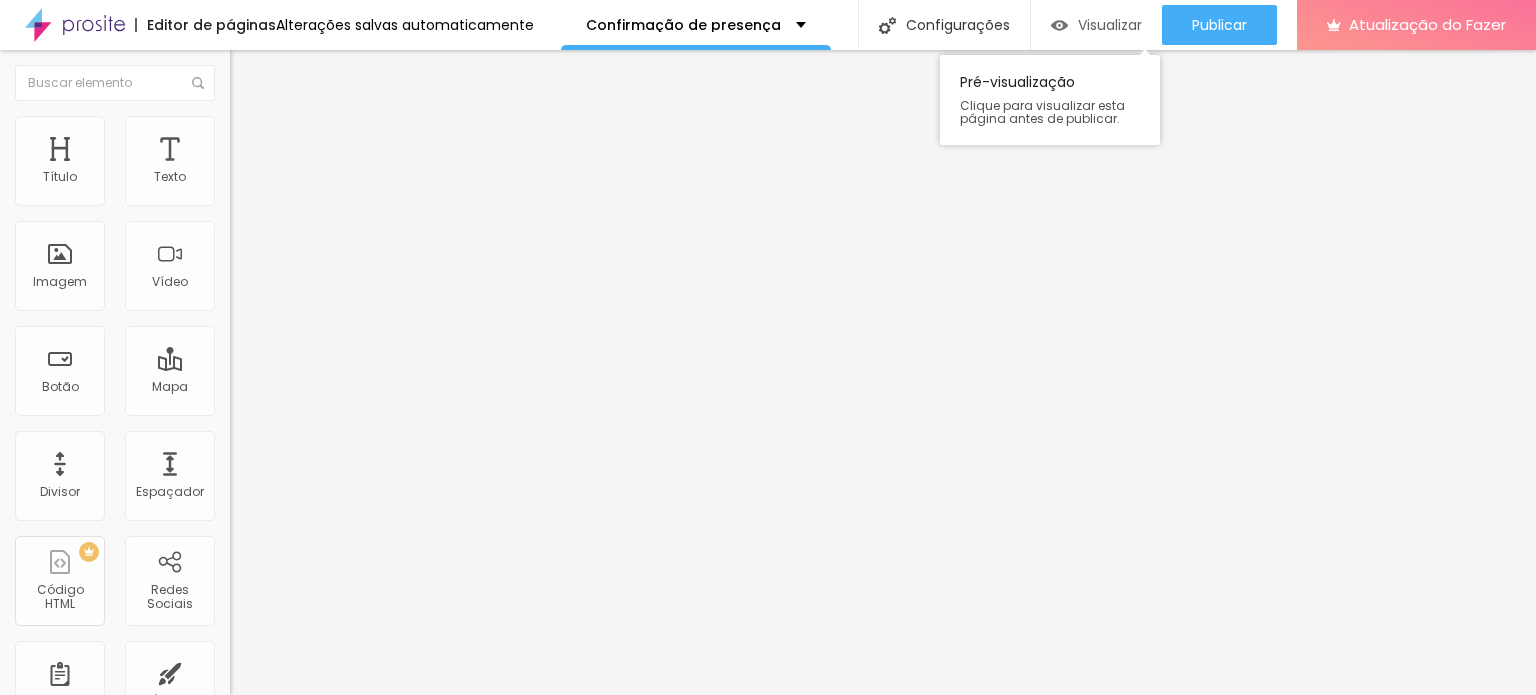 click on "Visualizar" at bounding box center (1110, 25) 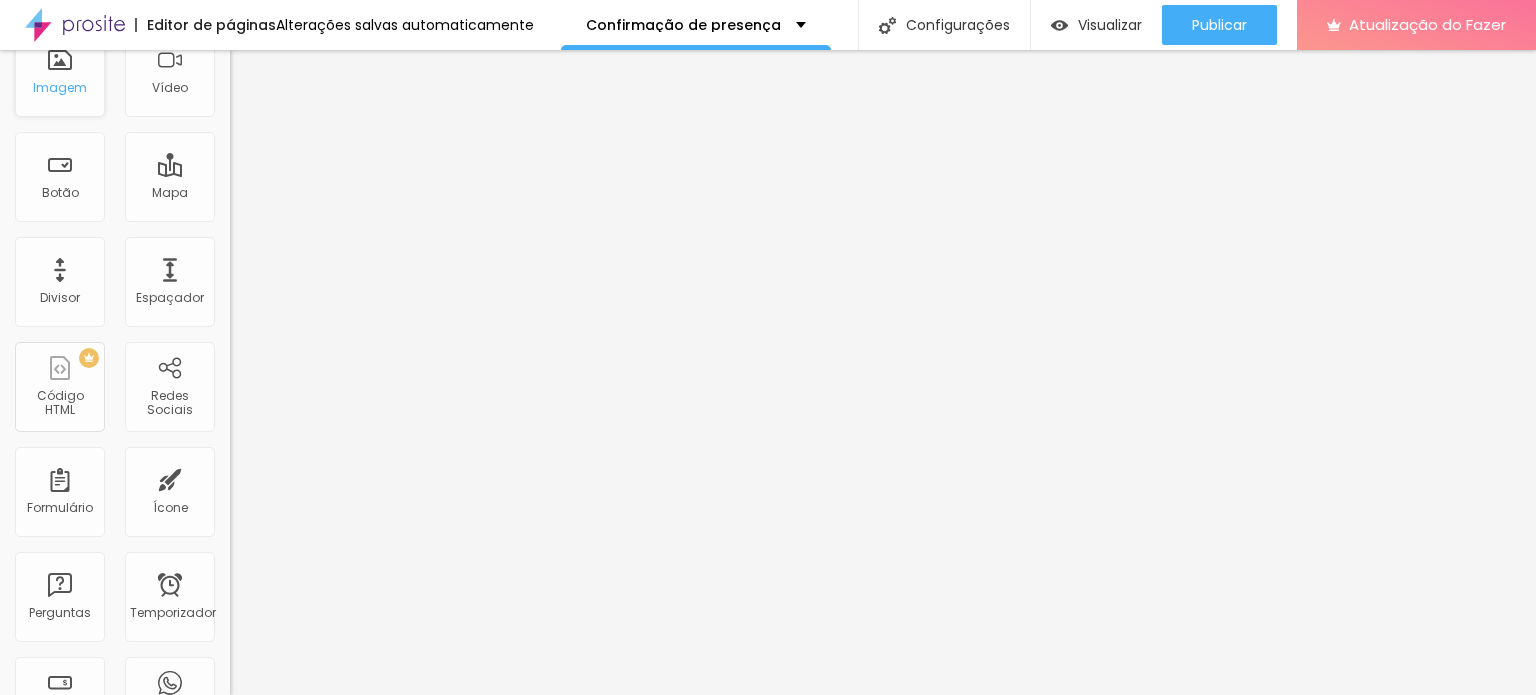 scroll, scrollTop: 0, scrollLeft: 0, axis: both 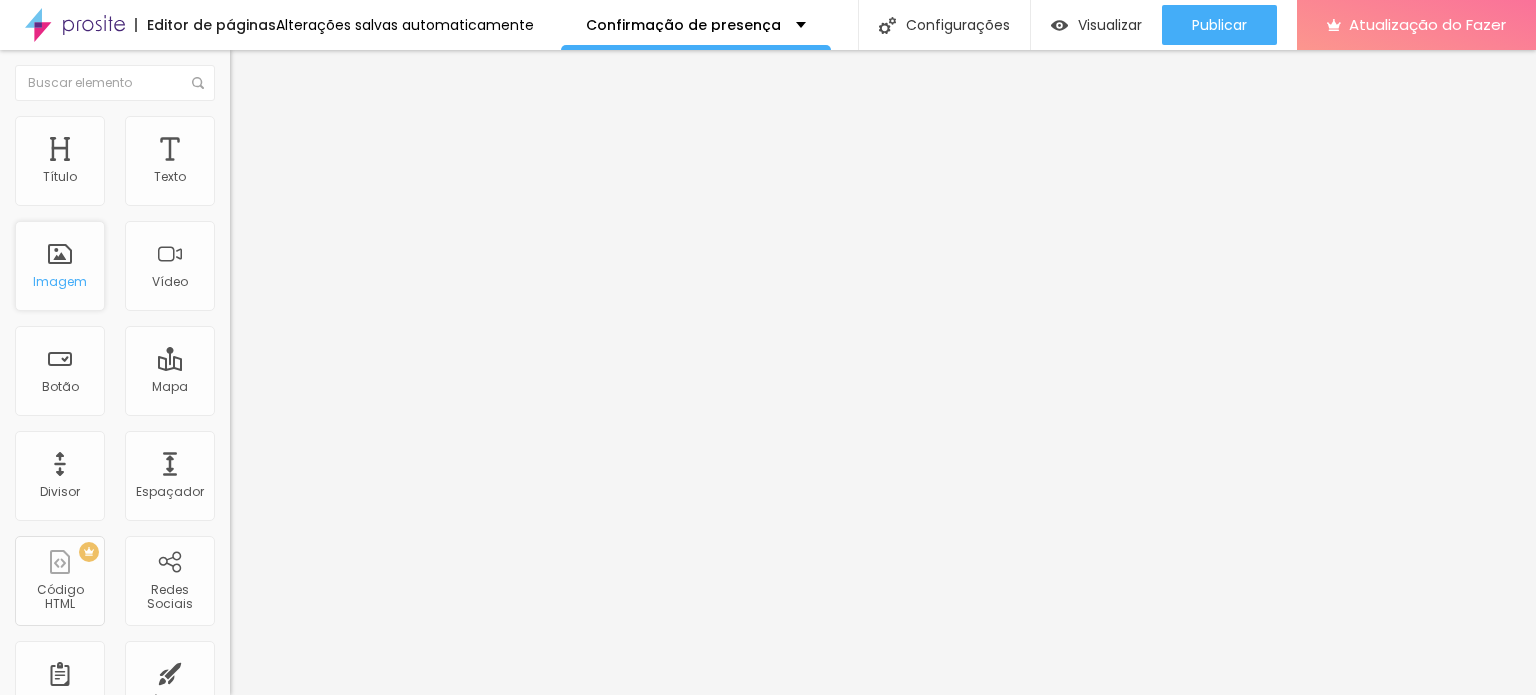 click on "Imagem" at bounding box center (60, 281) 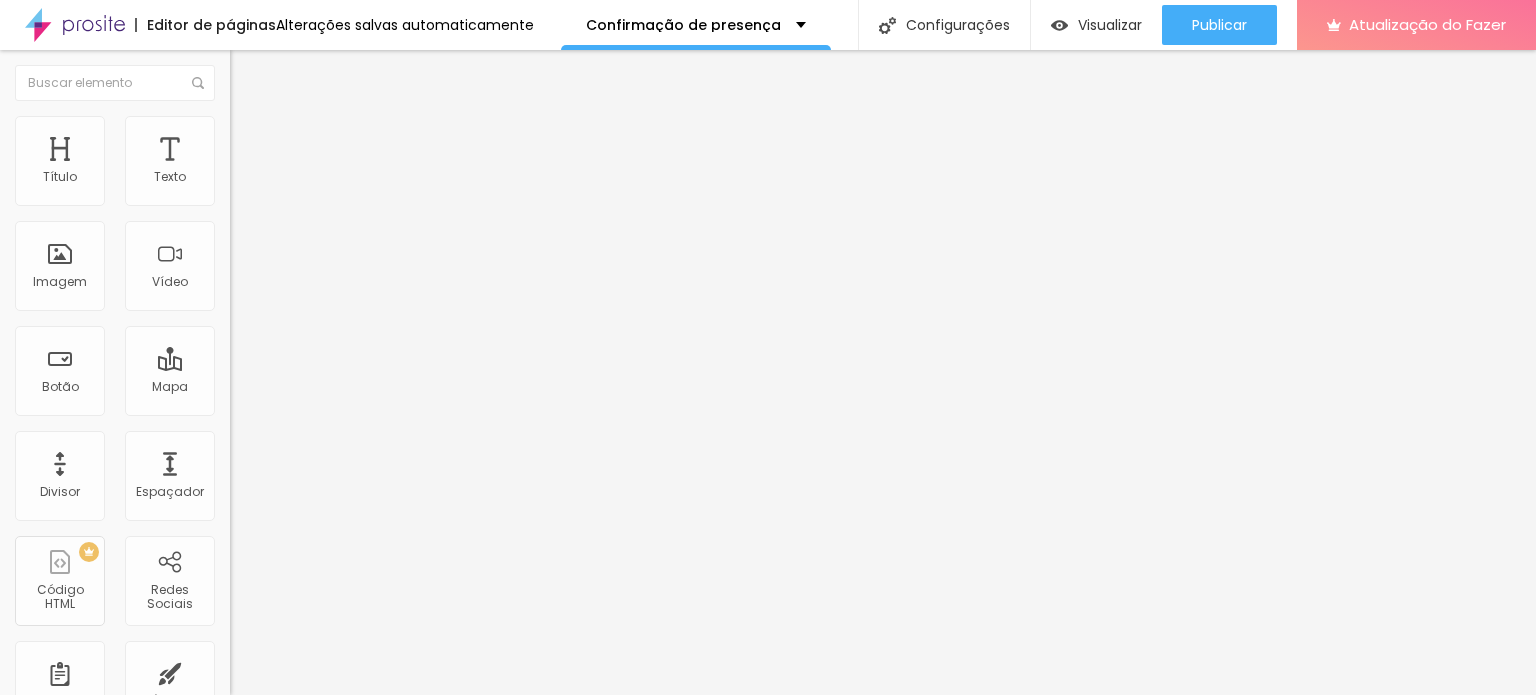 click at bounding box center [253, 73] 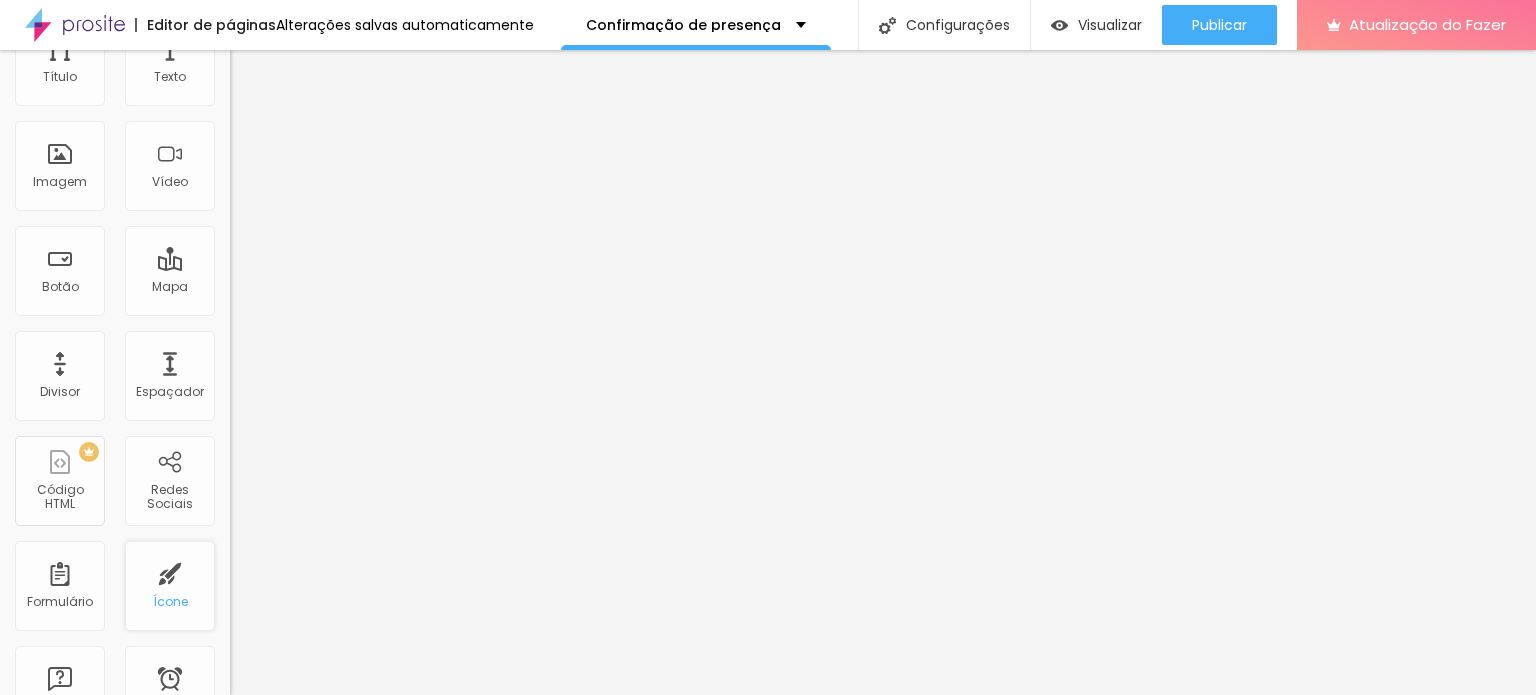 scroll, scrollTop: 200, scrollLeft: 0, axis: vertical 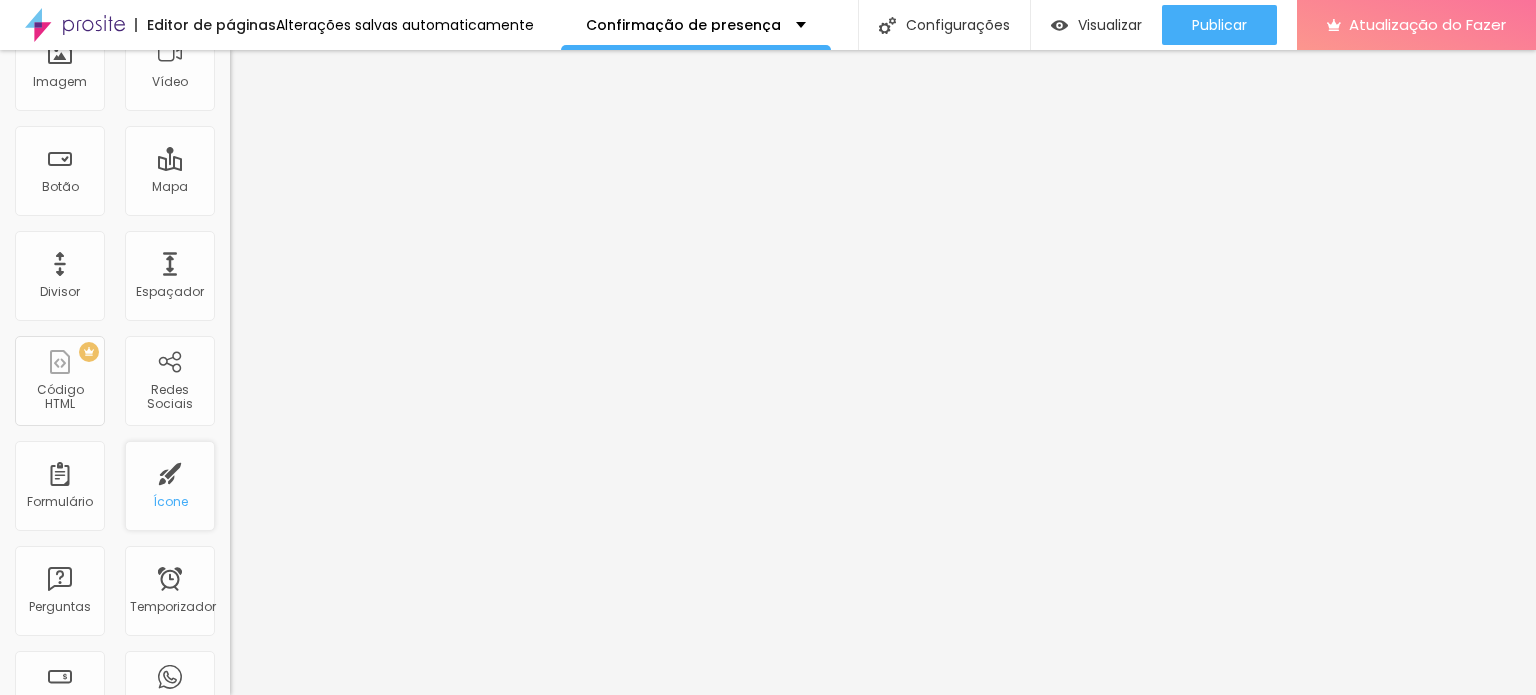 click on "Ícone" at bounding box center (170, 486) 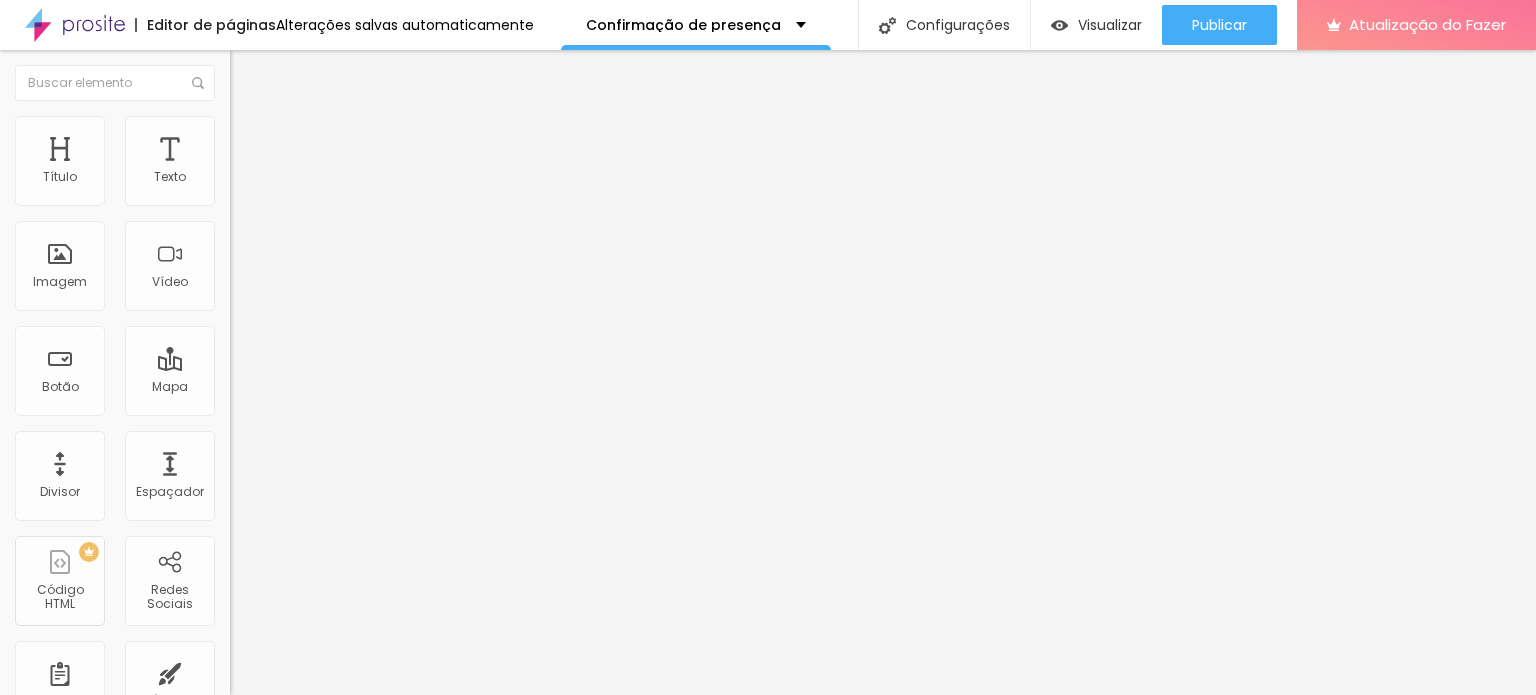 click on "Ícone de trocarte" at bounding box center [306, 175] 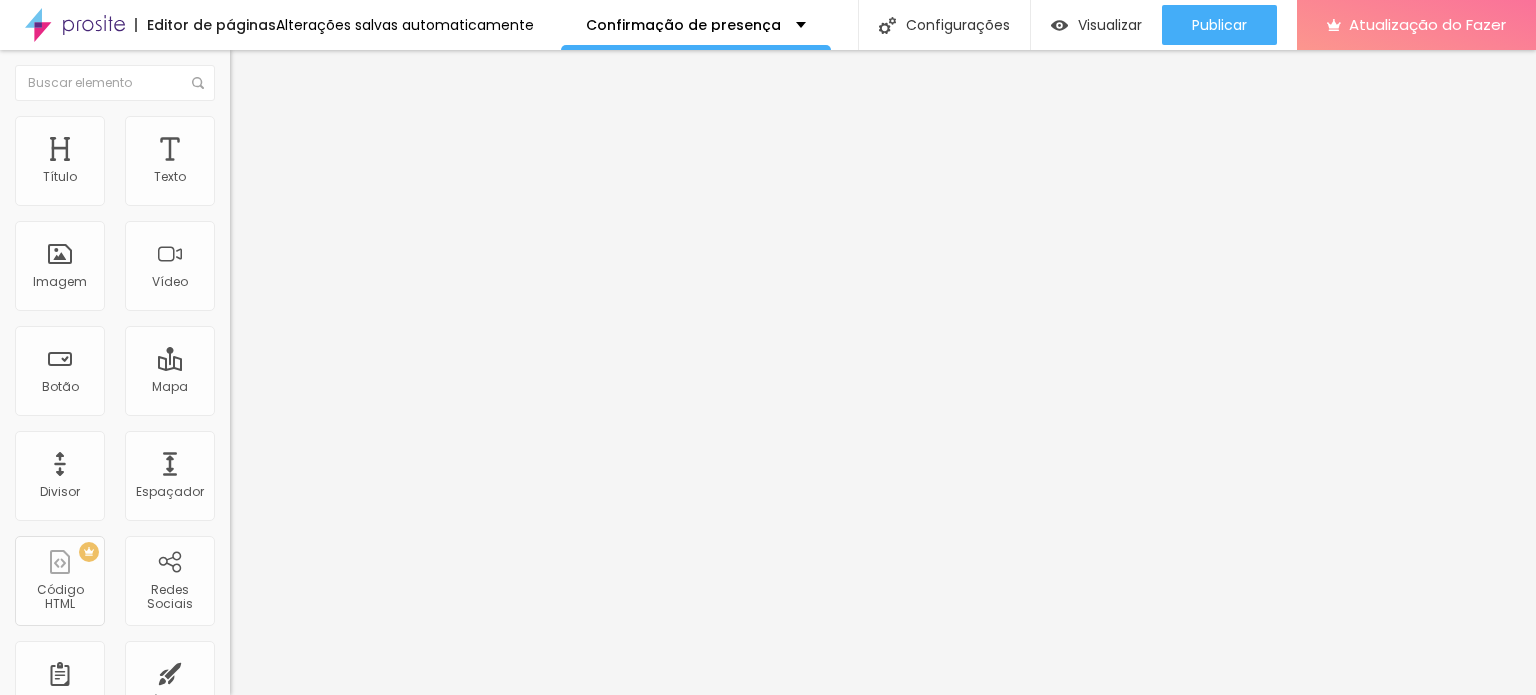 scroll, scrollTop: 16, scrollLeft: 16, axis: both 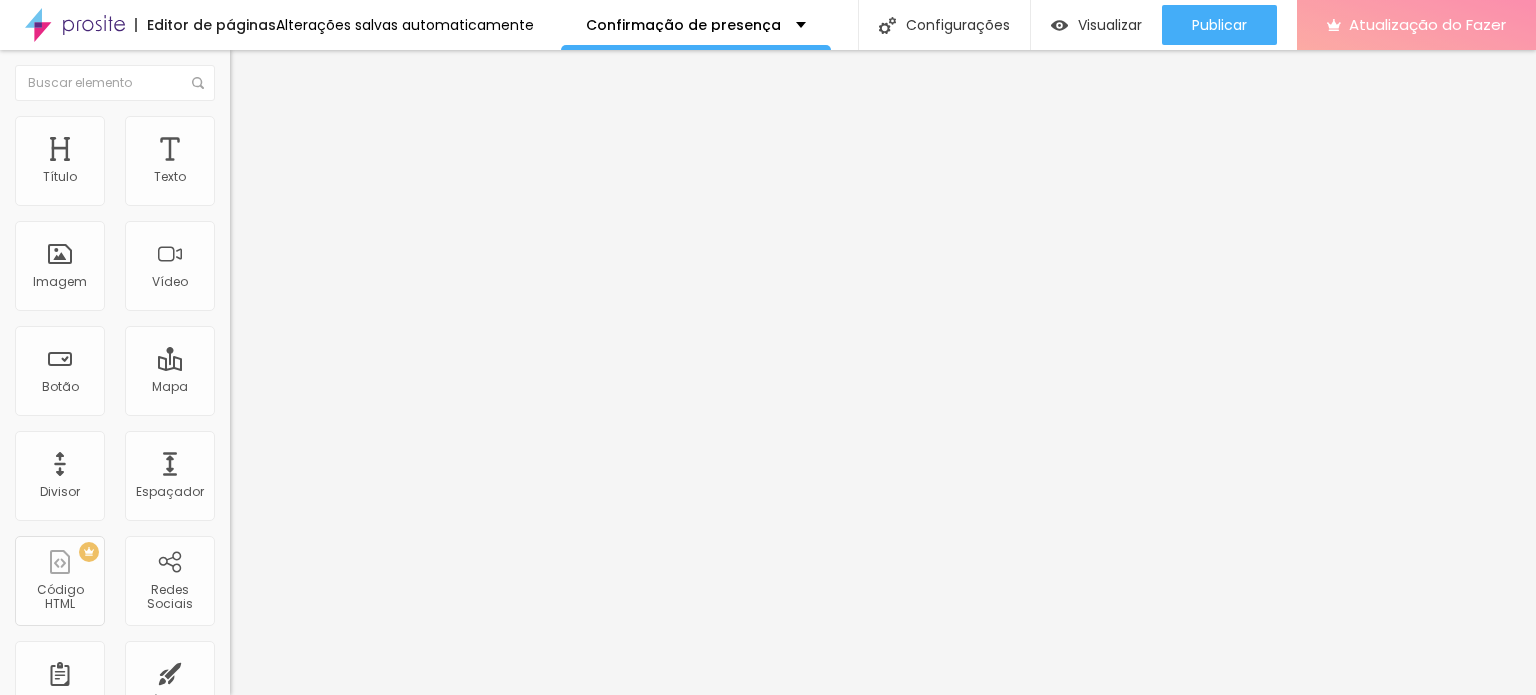 click on "Atualização do Fazer" at bounding box center (1427, 24) 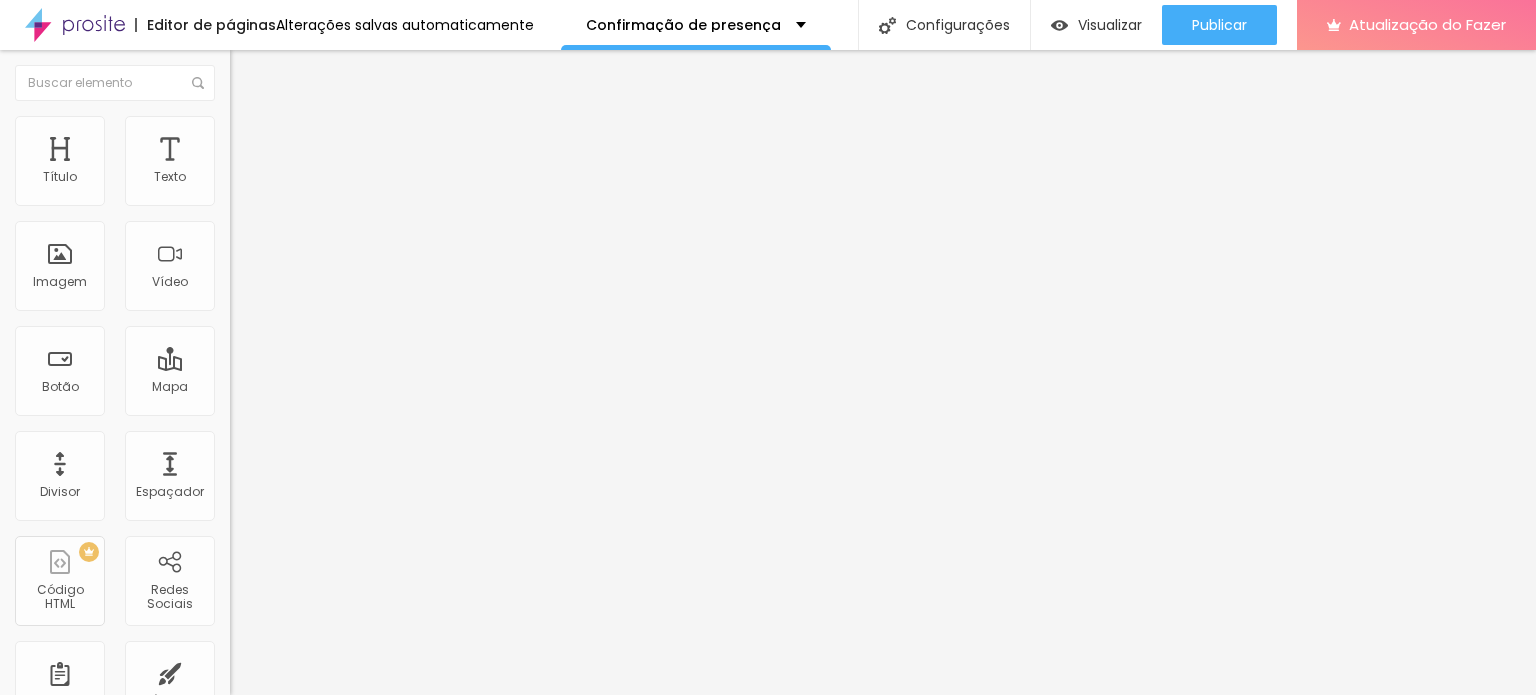click at bounding box center [253, 73] 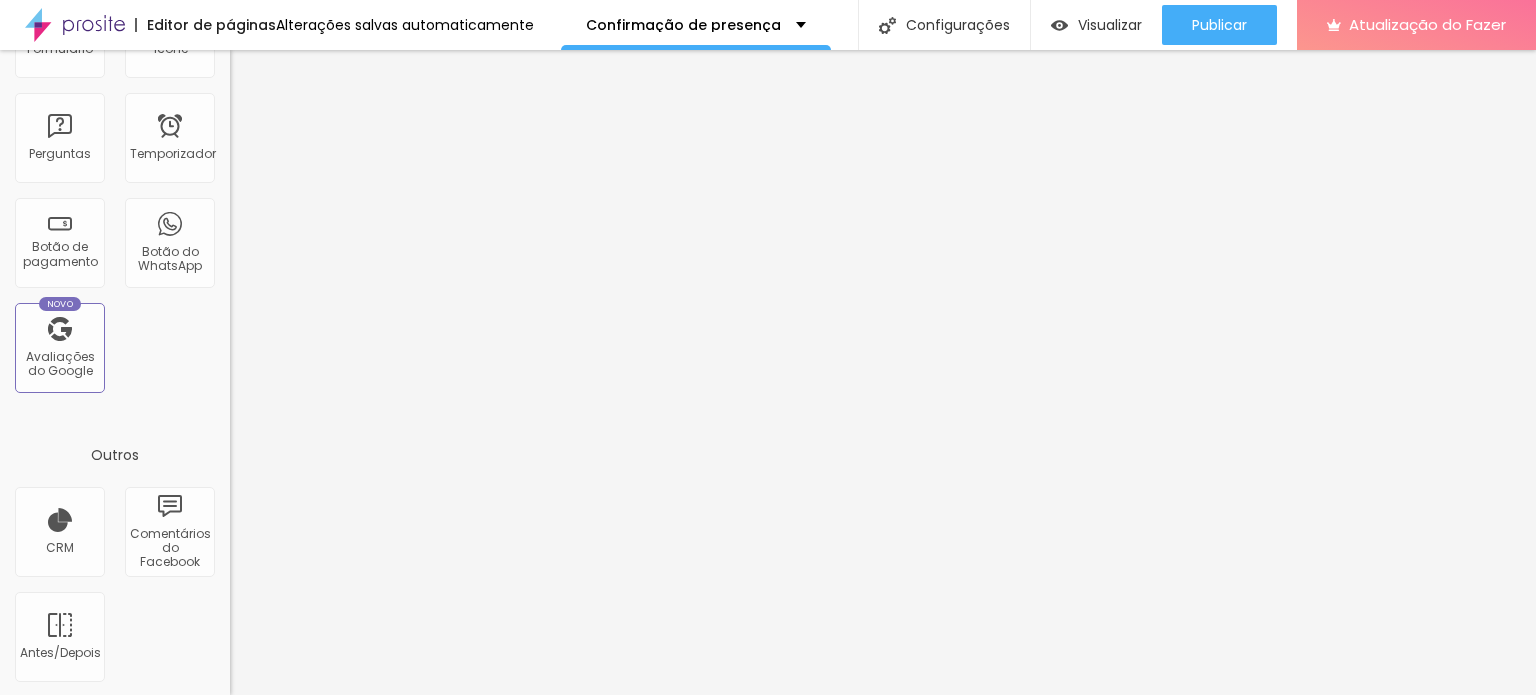scroll, scrollTop: 0, scrollLeft: 0, axis: both 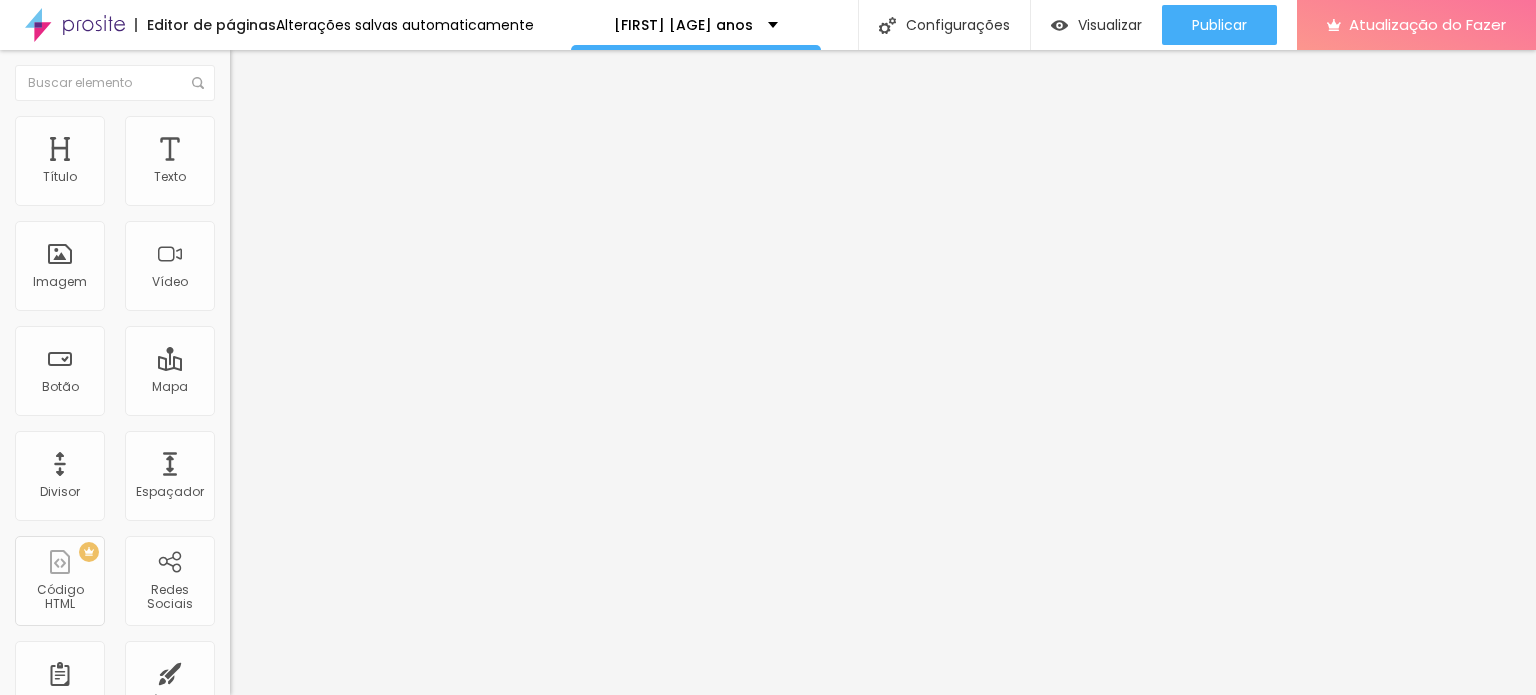 click on "Editar nulo" at bounding box center (297, 73) 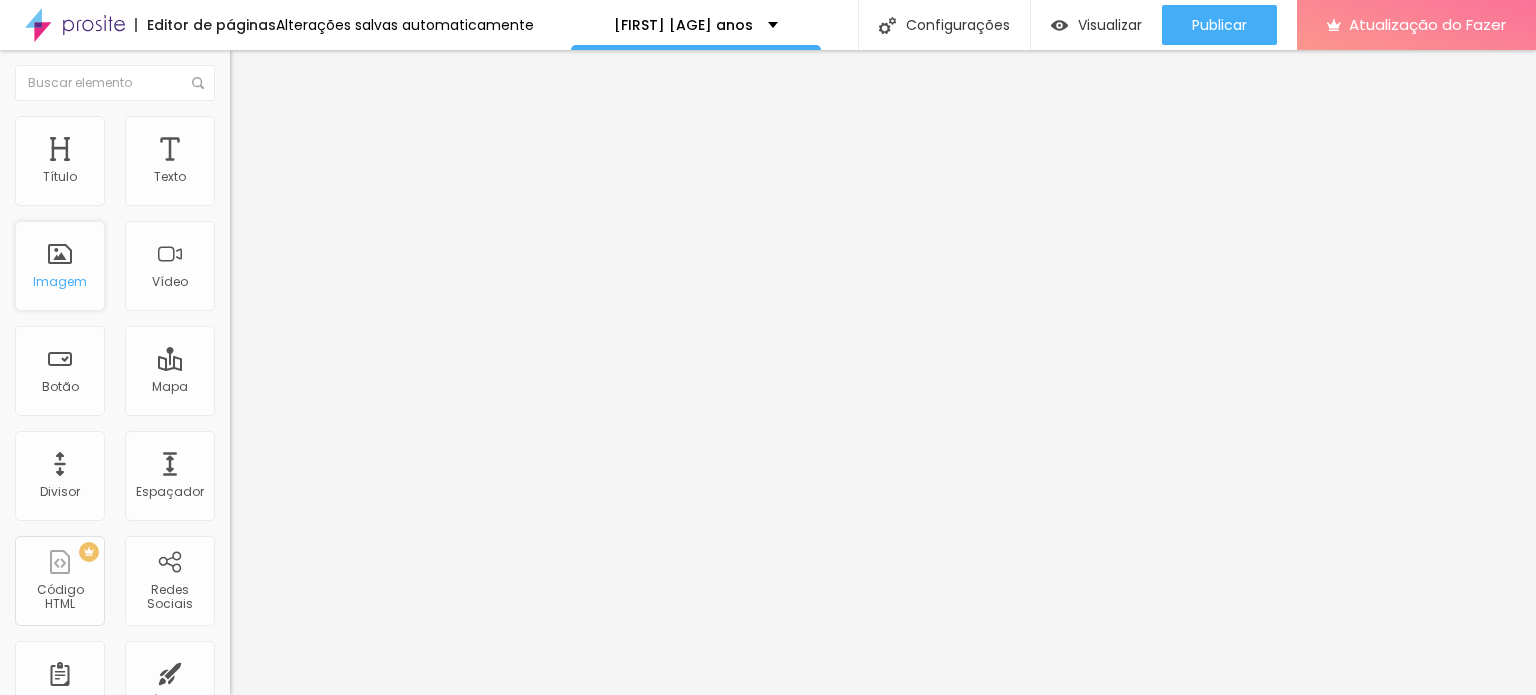 click on "Imagem" at bounding box center (60, 266) 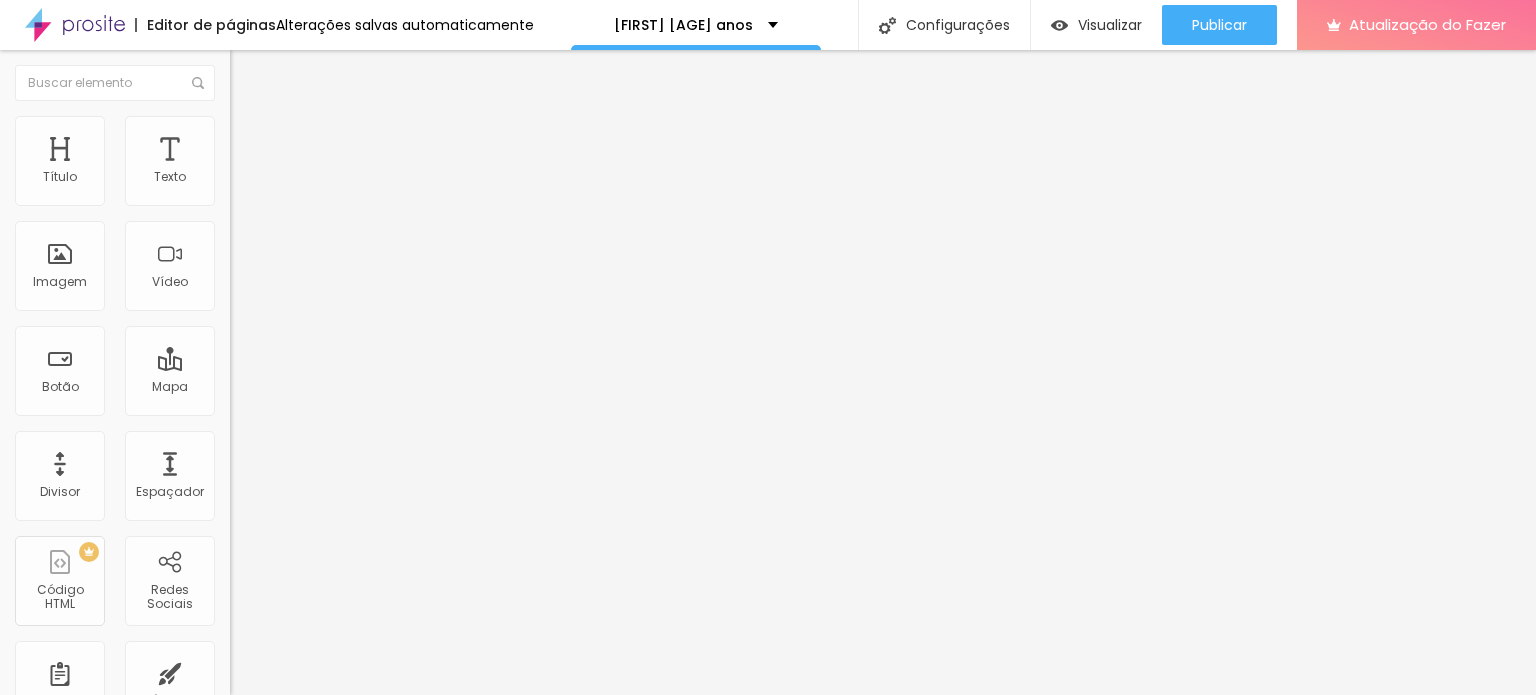 click on "https://" at bounding box center [350, 400] 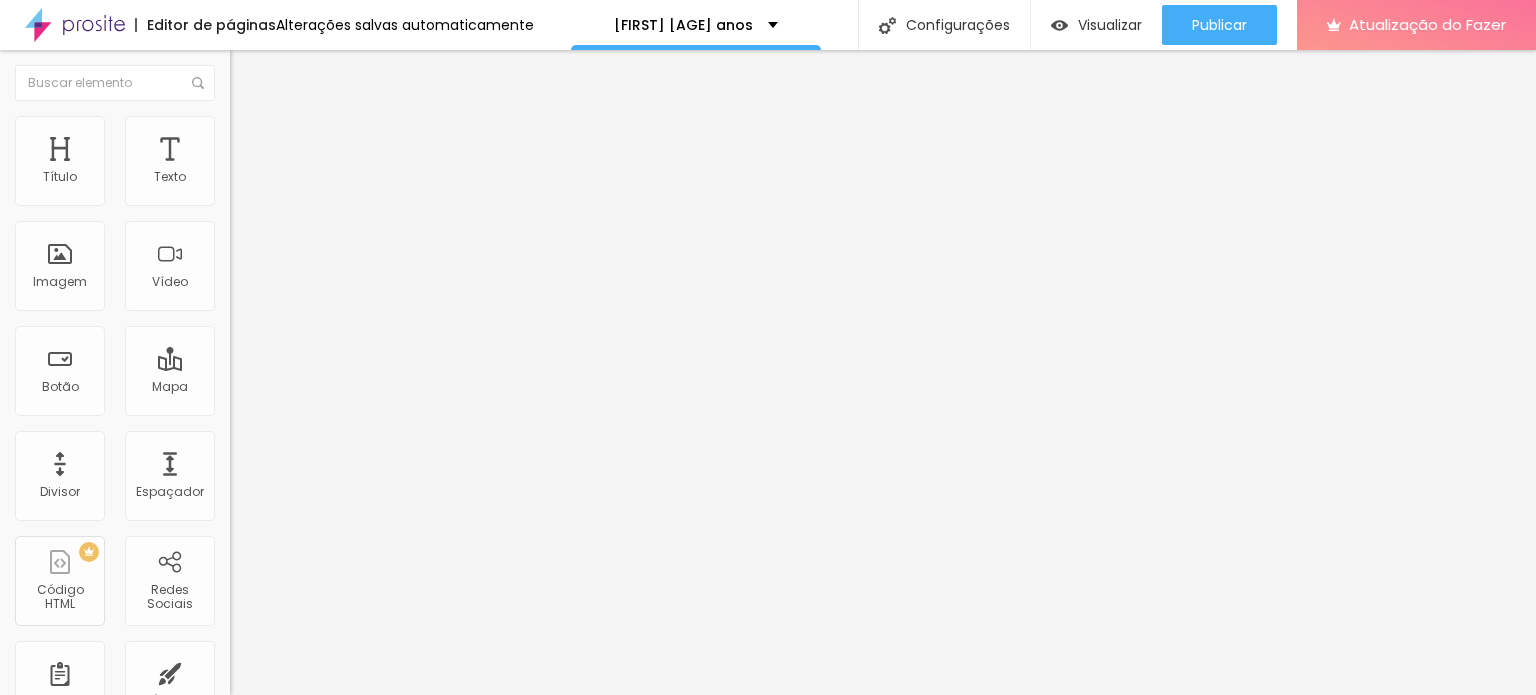 click at bounding box center [253, 73] 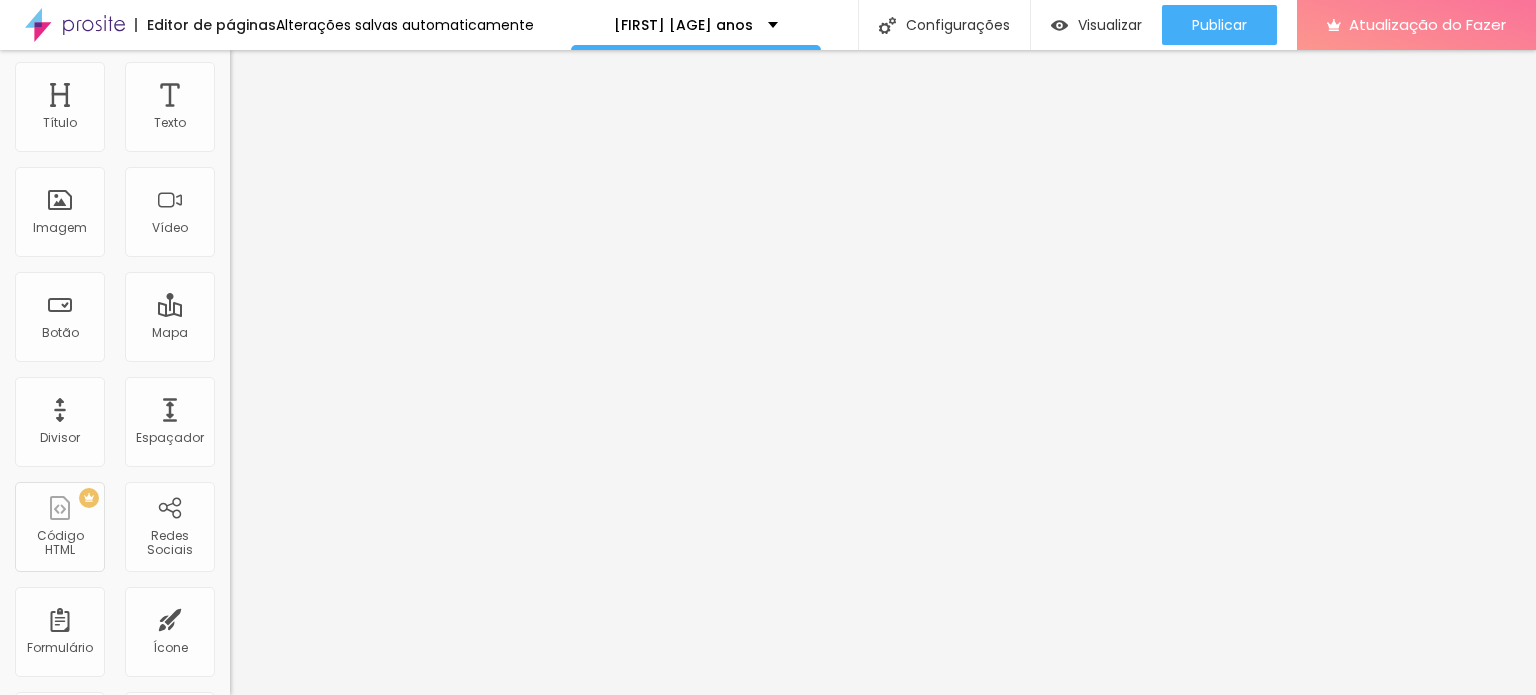 scroll, scrollTop: 0, scrollLeft: 0, axis: both 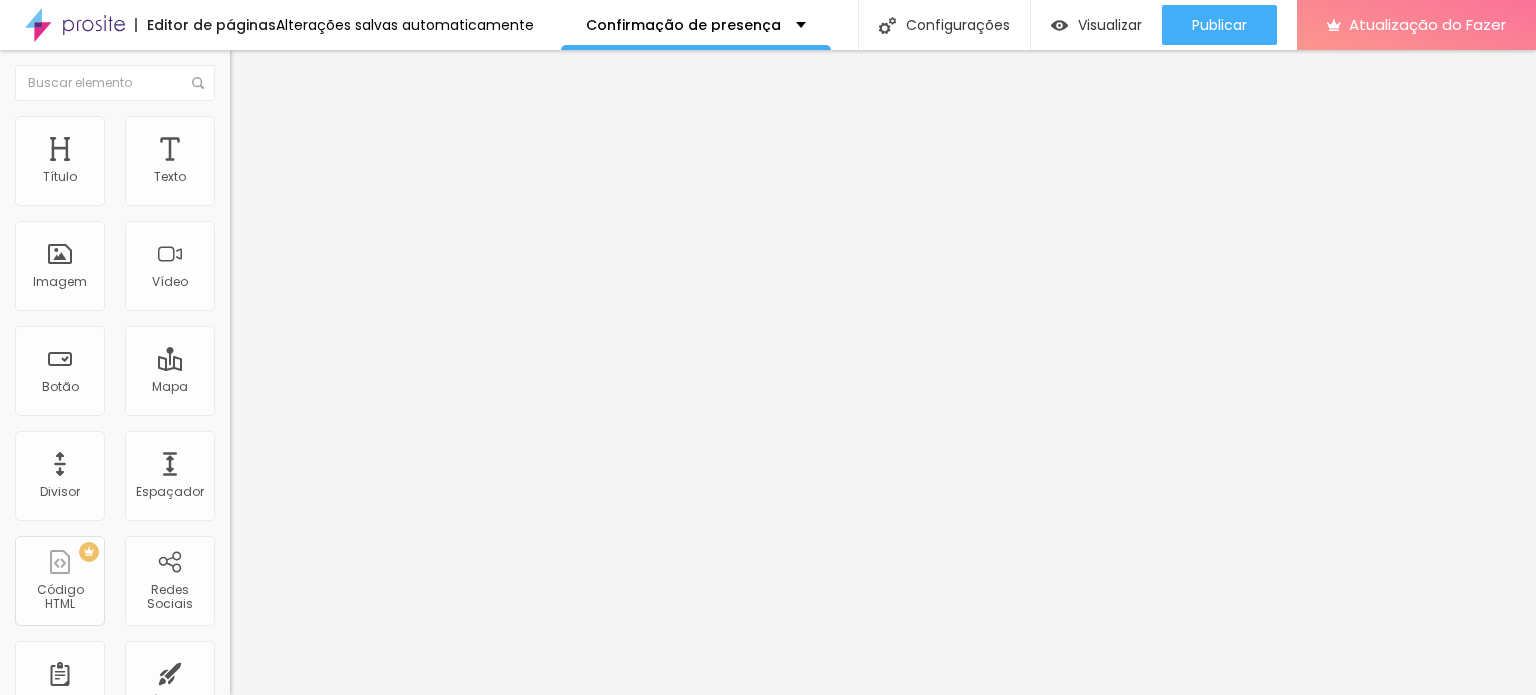 click at bounding box center (253, 73) 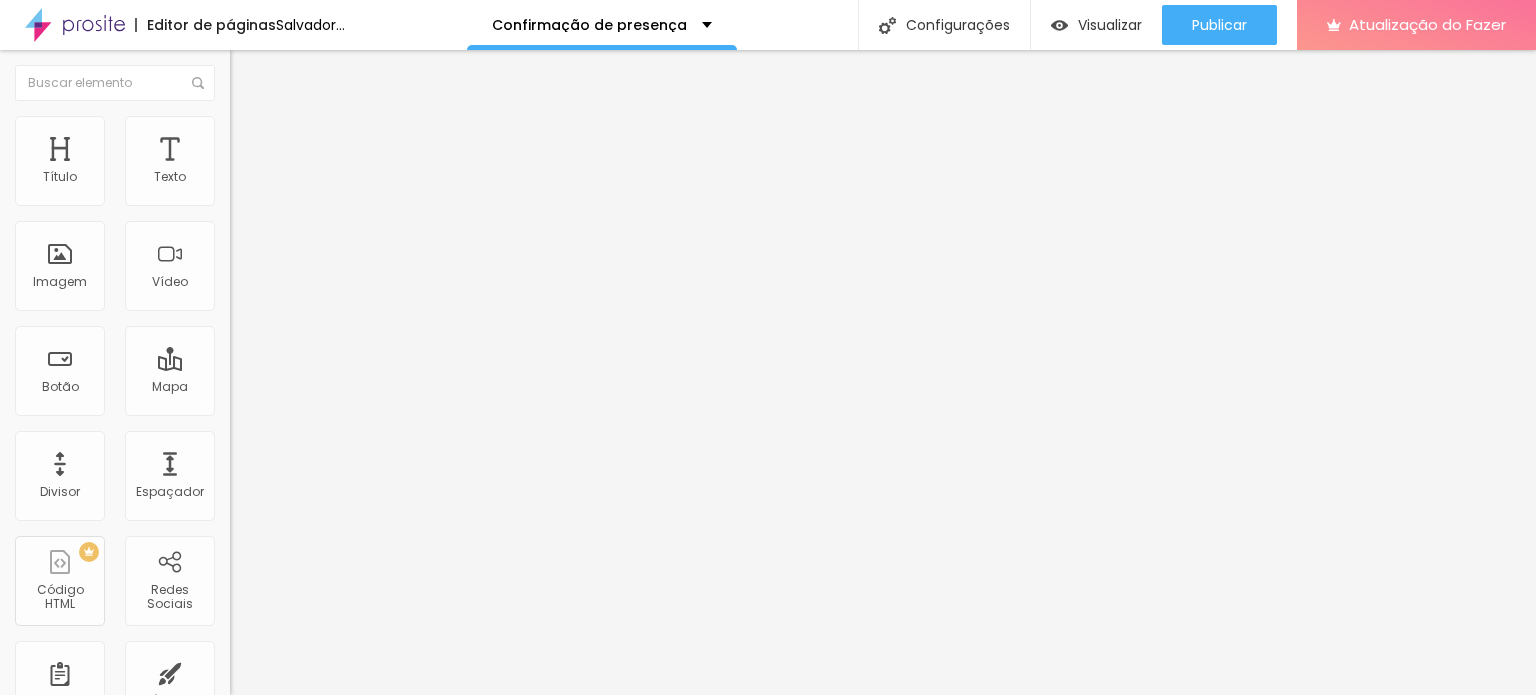 click on "Avançado" at bounding box center [281, 149] 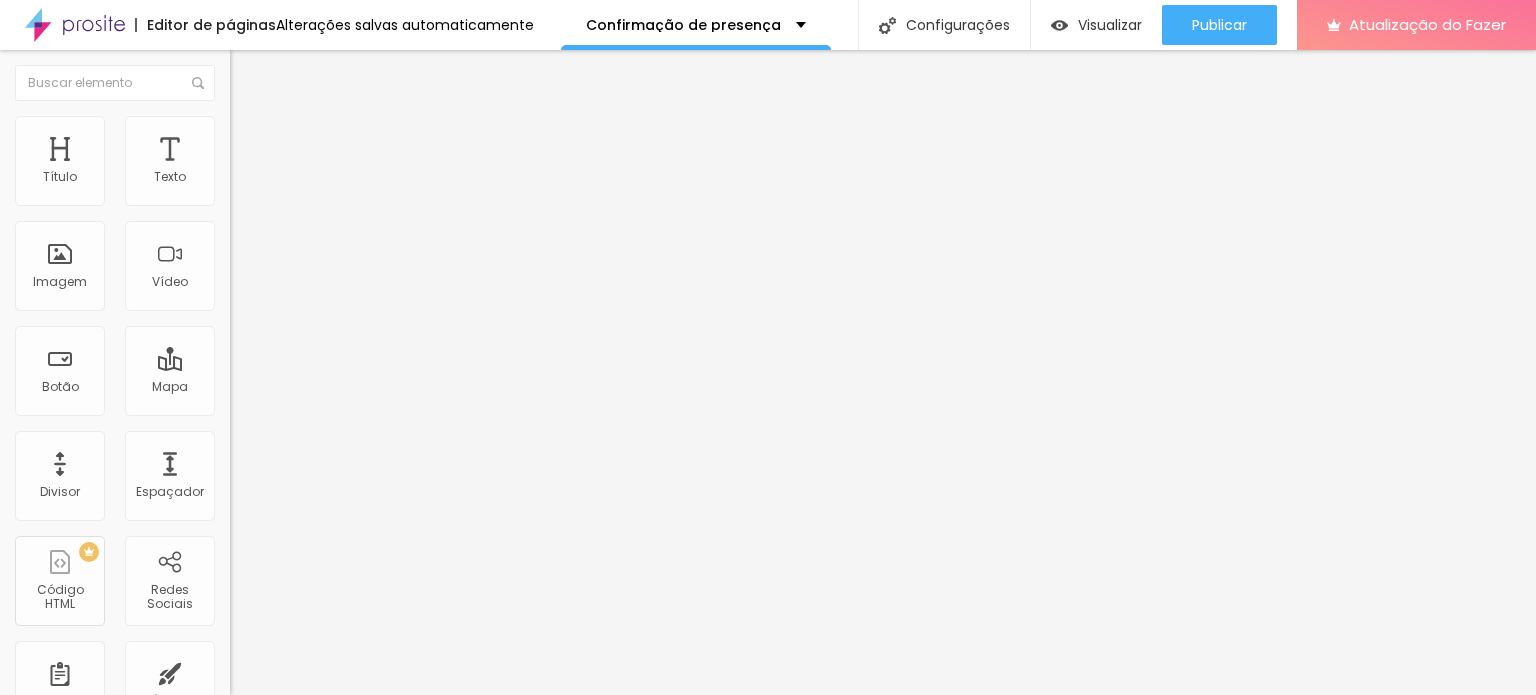 type on "18" 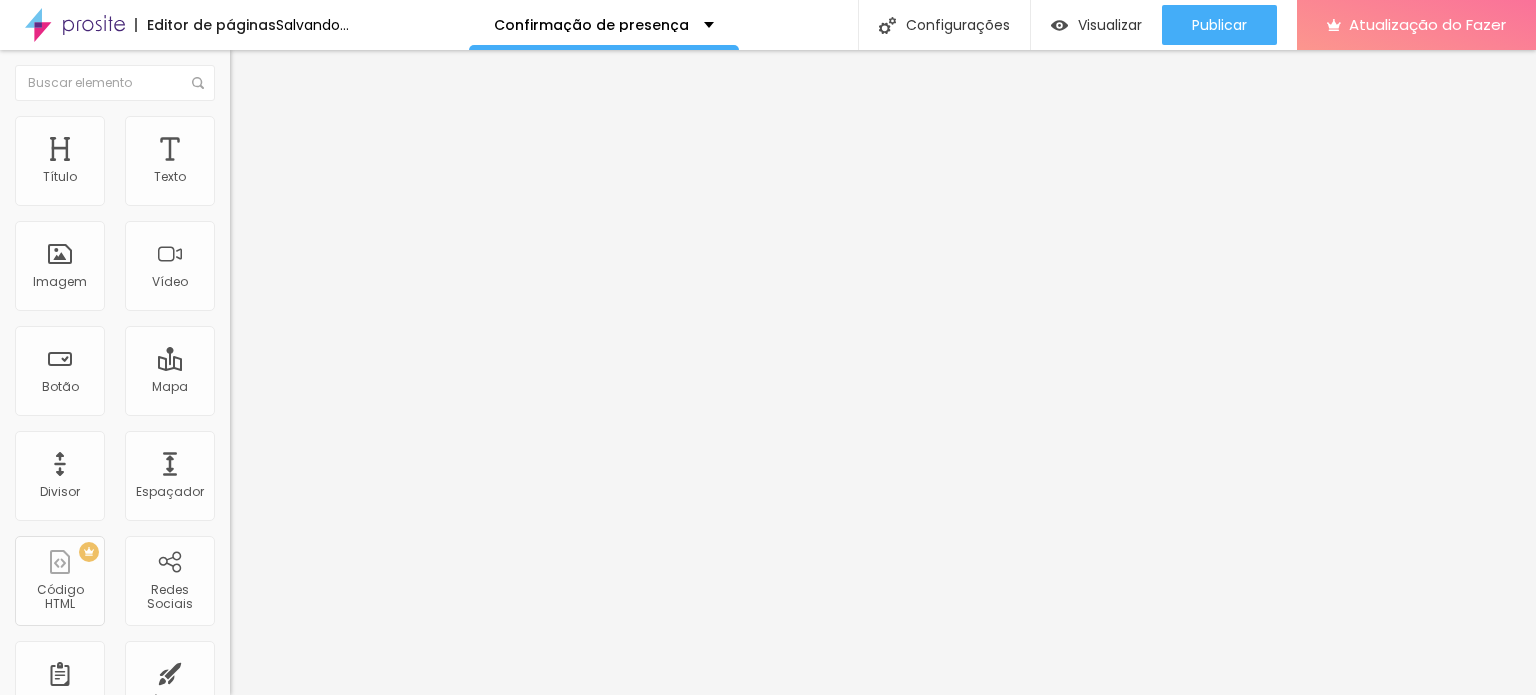type on "5" 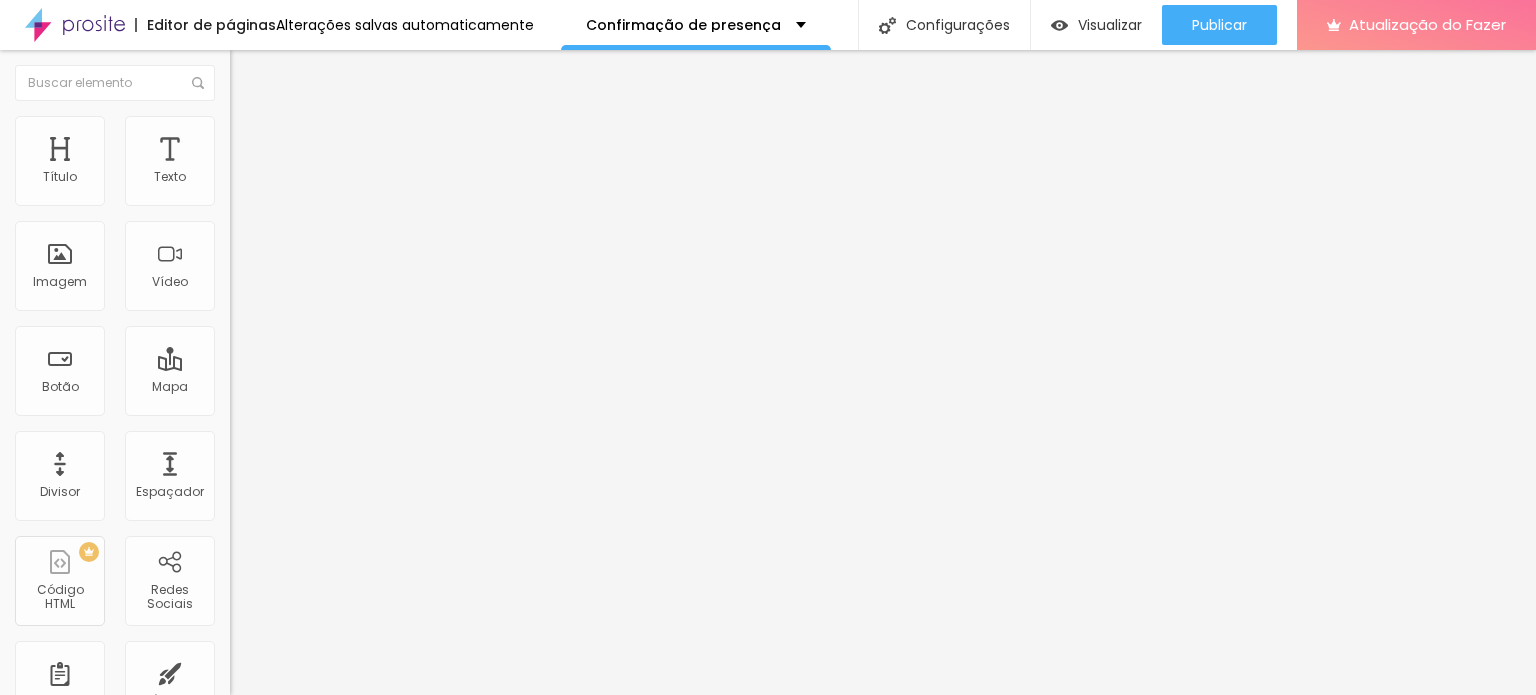 type on "7" 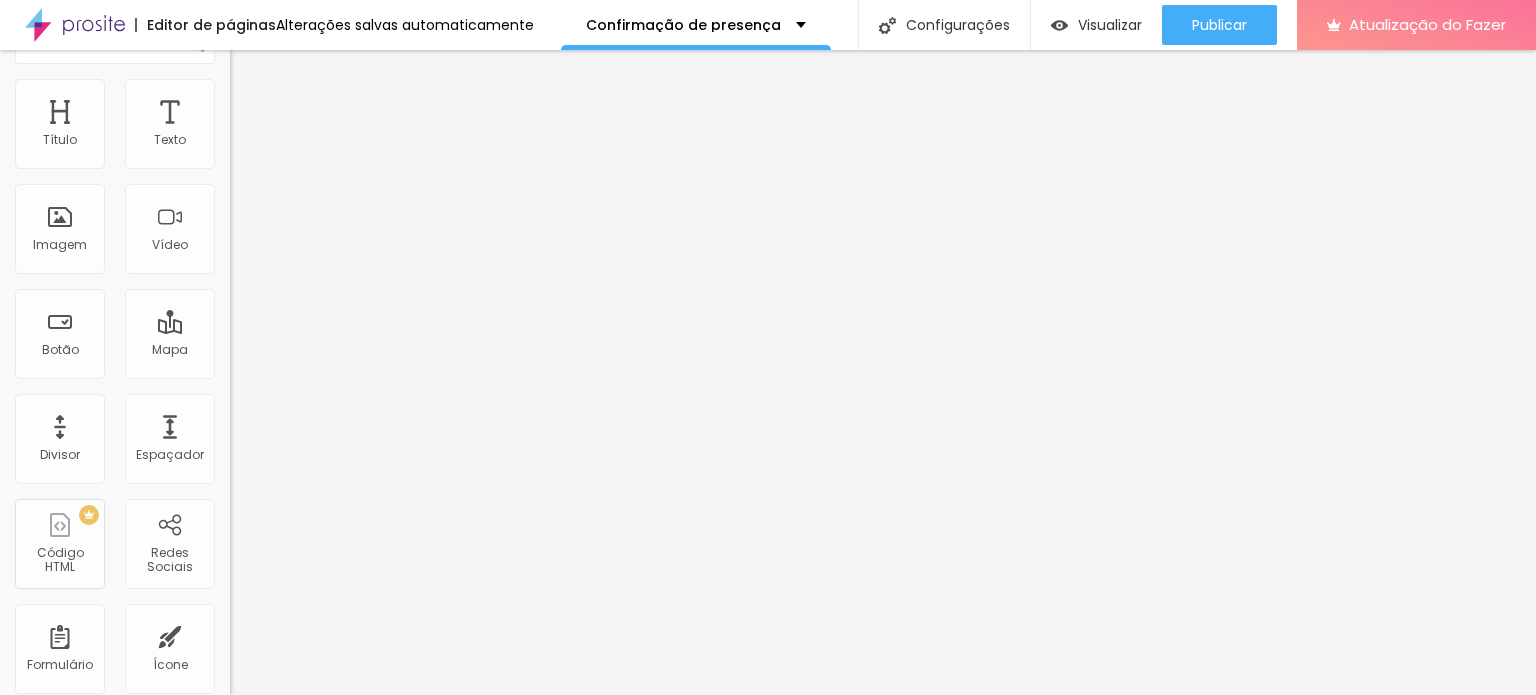 scroll, scrollTop: 58, scrollLeft: 0, axis: vertical 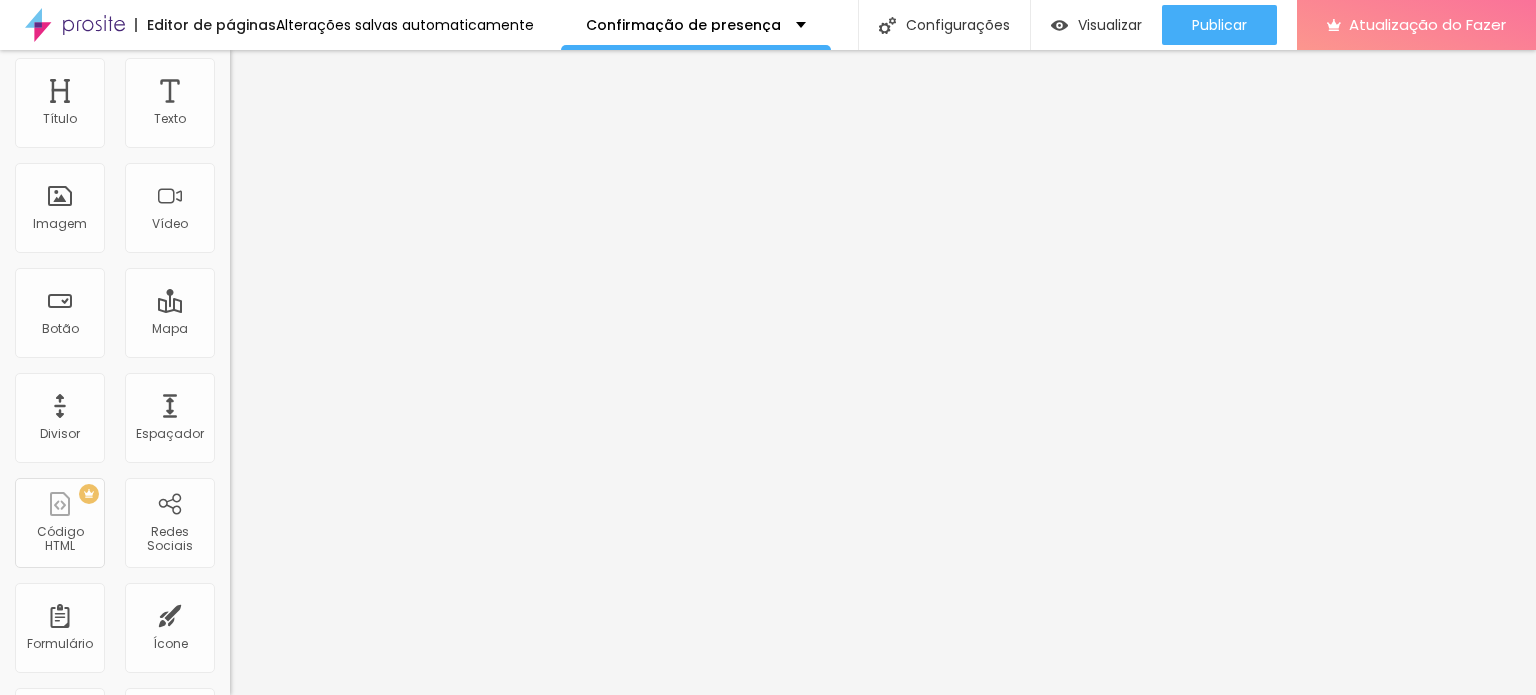 click at bounding box center (345, 1017) 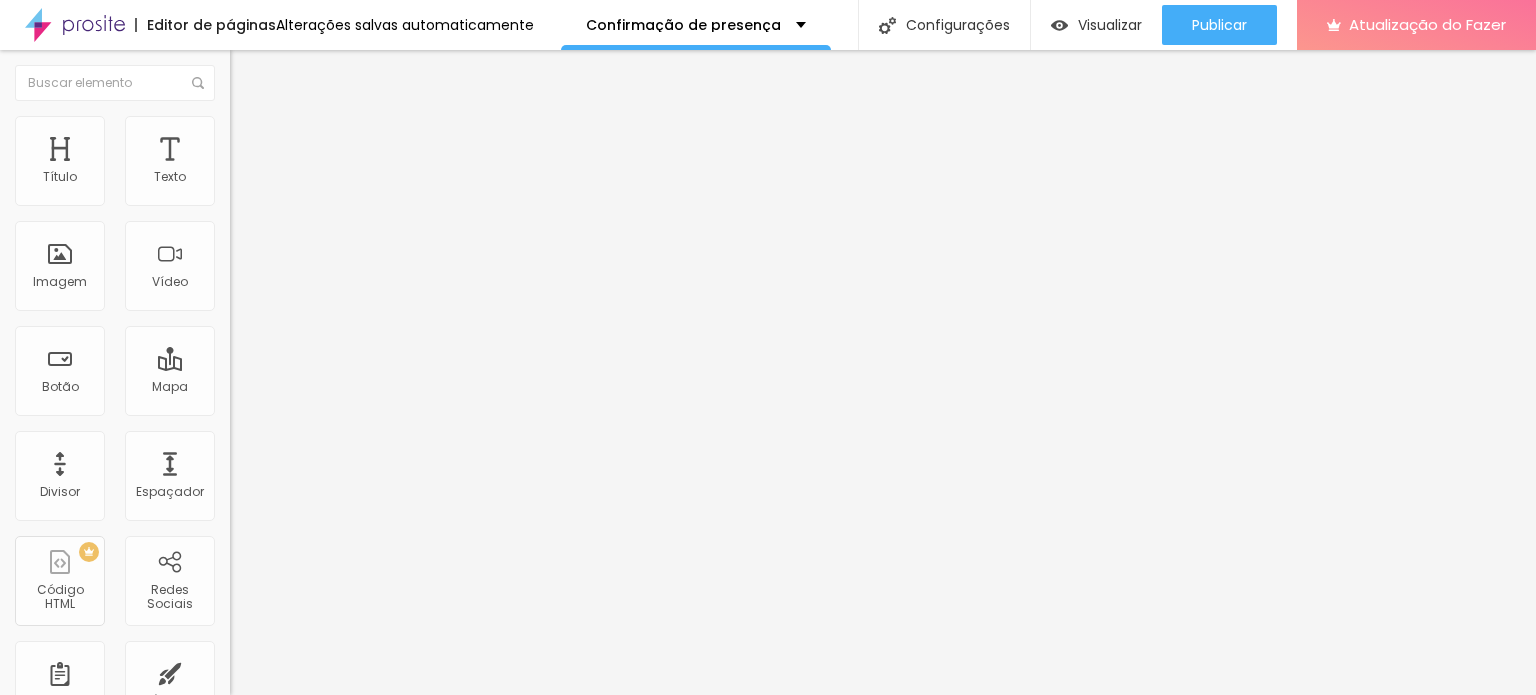 click on "Editar nulo" at bounding box center (297, 73) 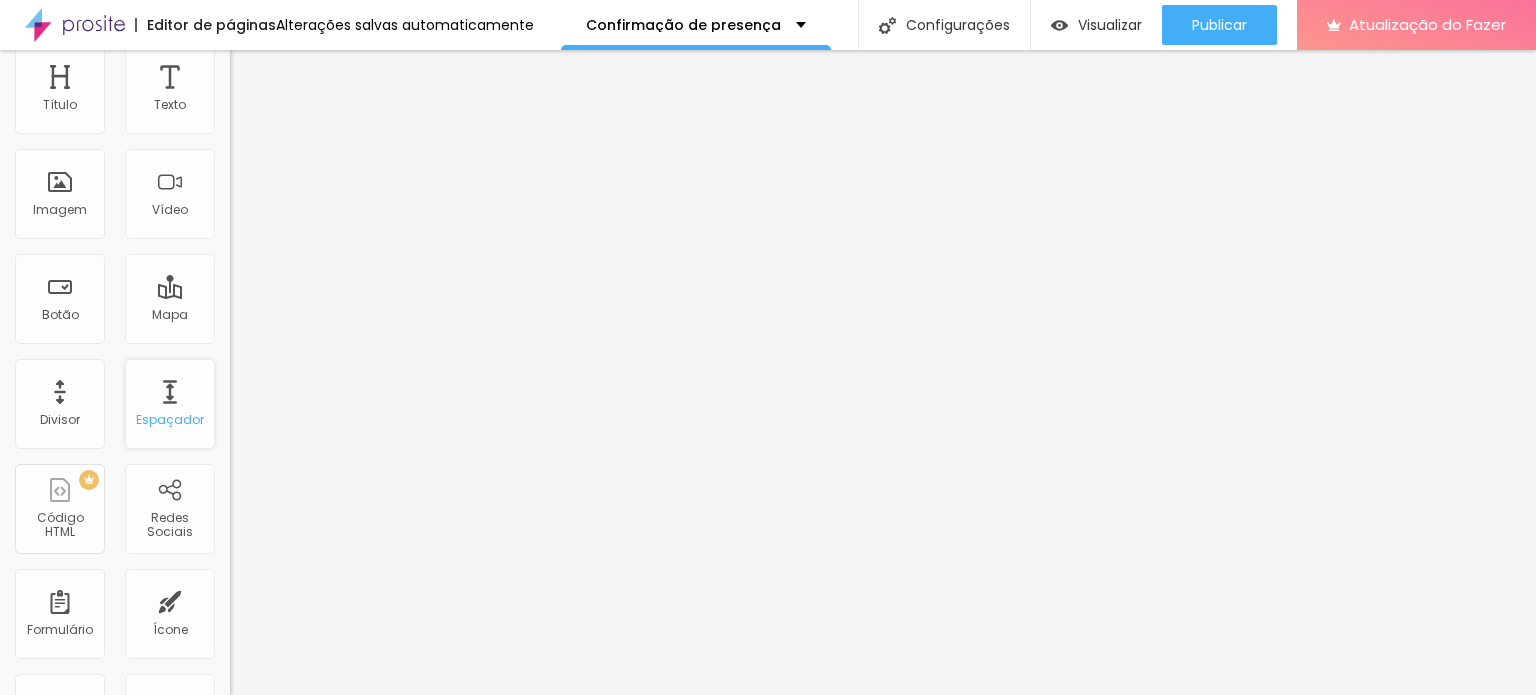 scroll, scrollTop: 0, scrollLeft: 0, axis: both 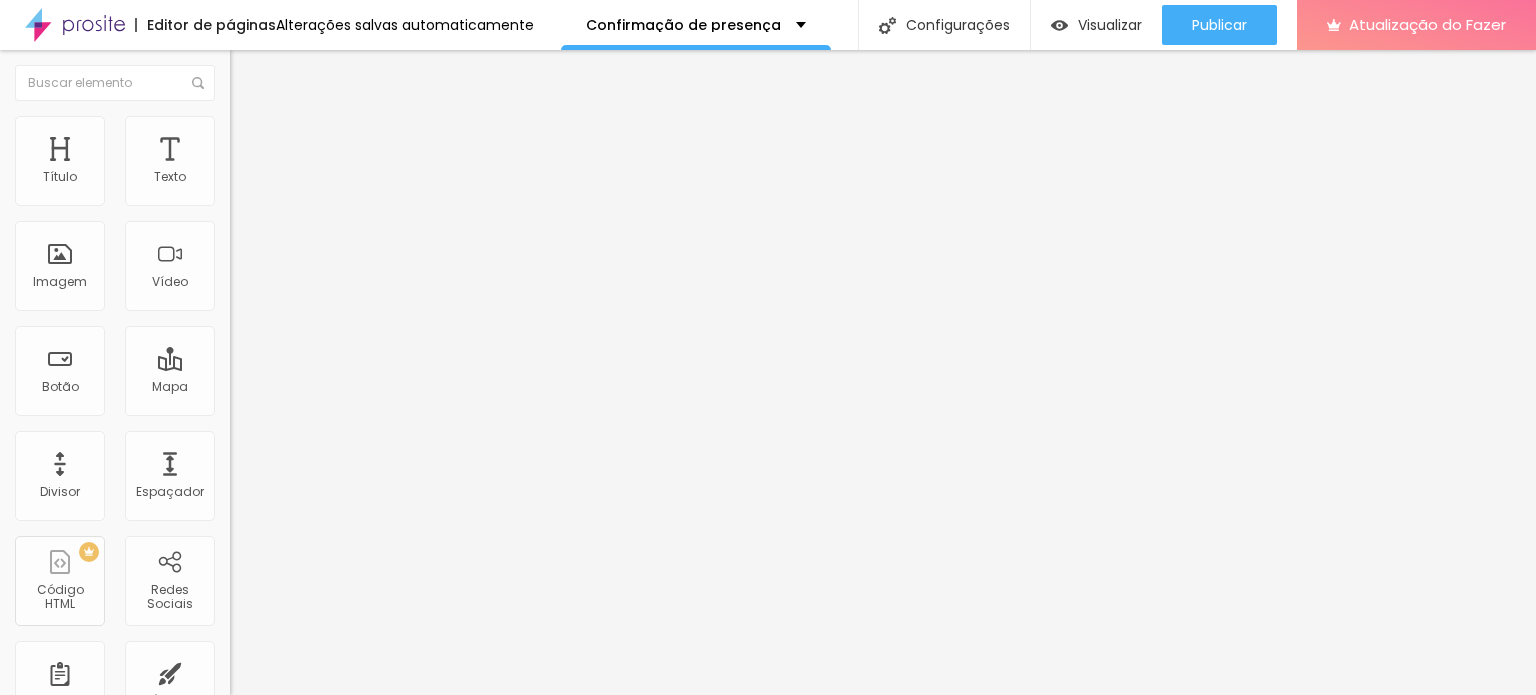 click on "https://" at bounding box center [350, 400] 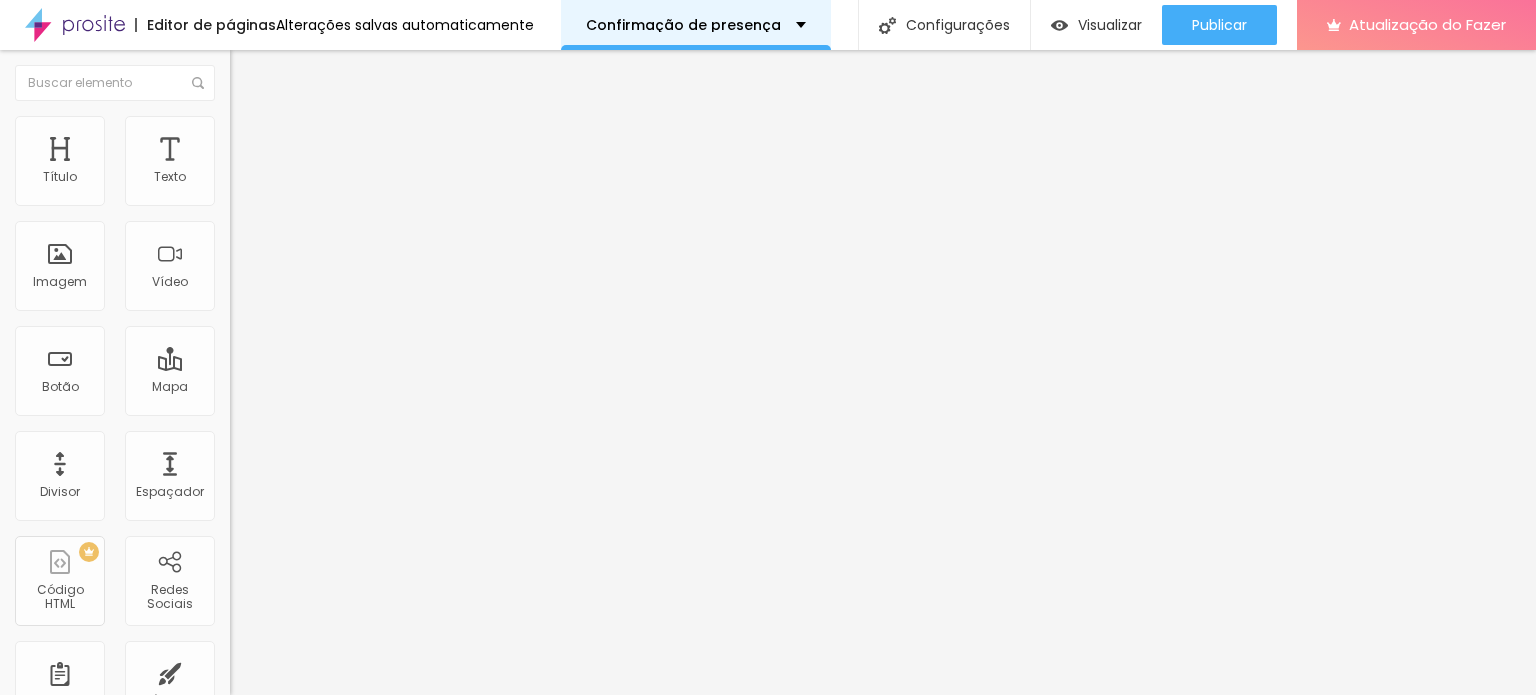 click on "Confirmação de presença" at bounding box center (683, 25) 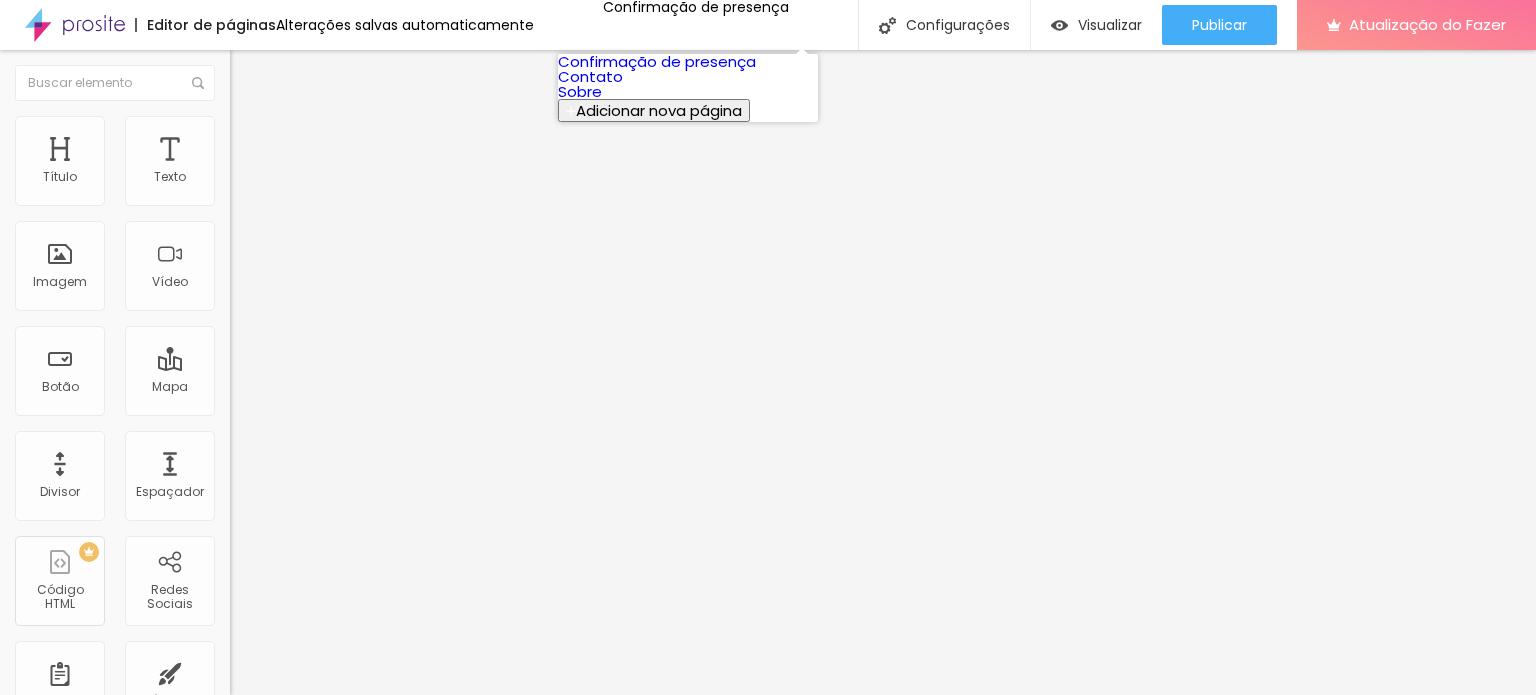 type 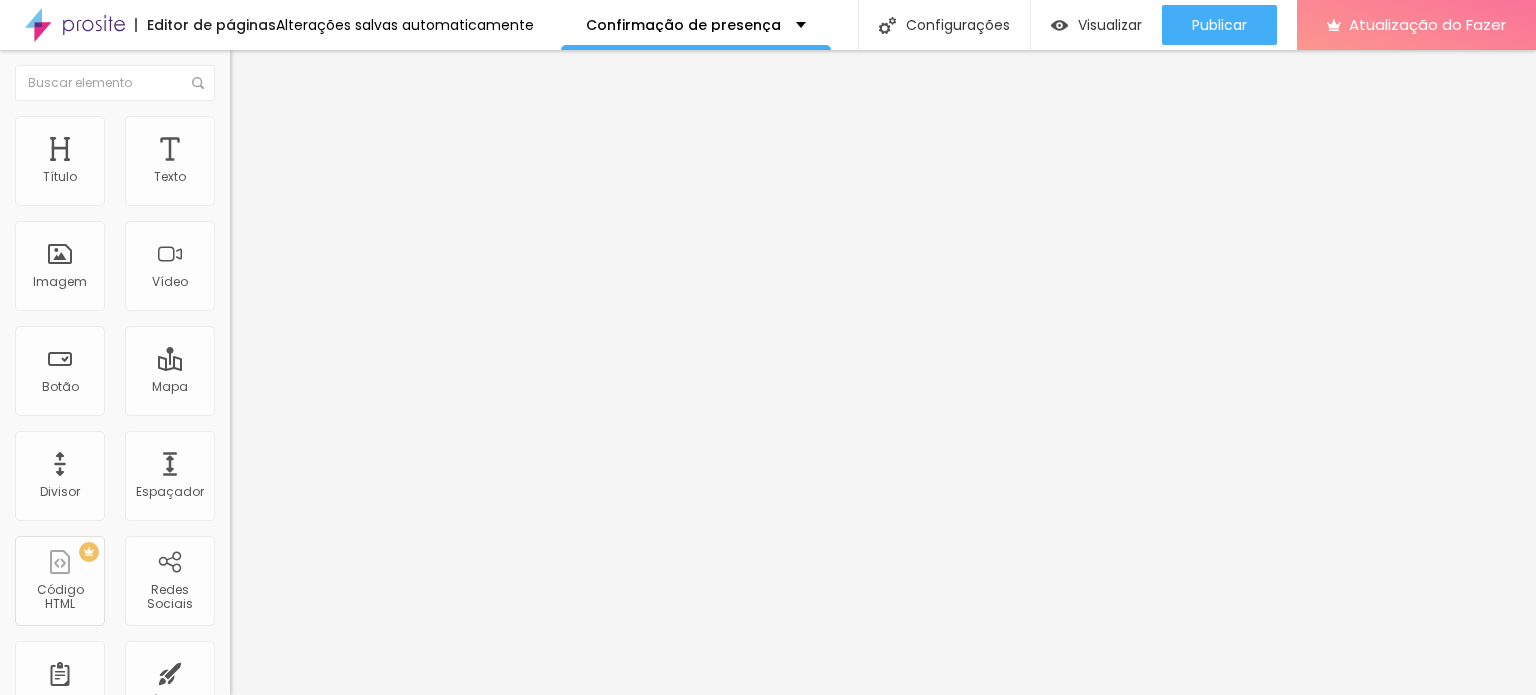 scroll, scrollTop: 0, scrollLeft: 1304, axis: horizontal 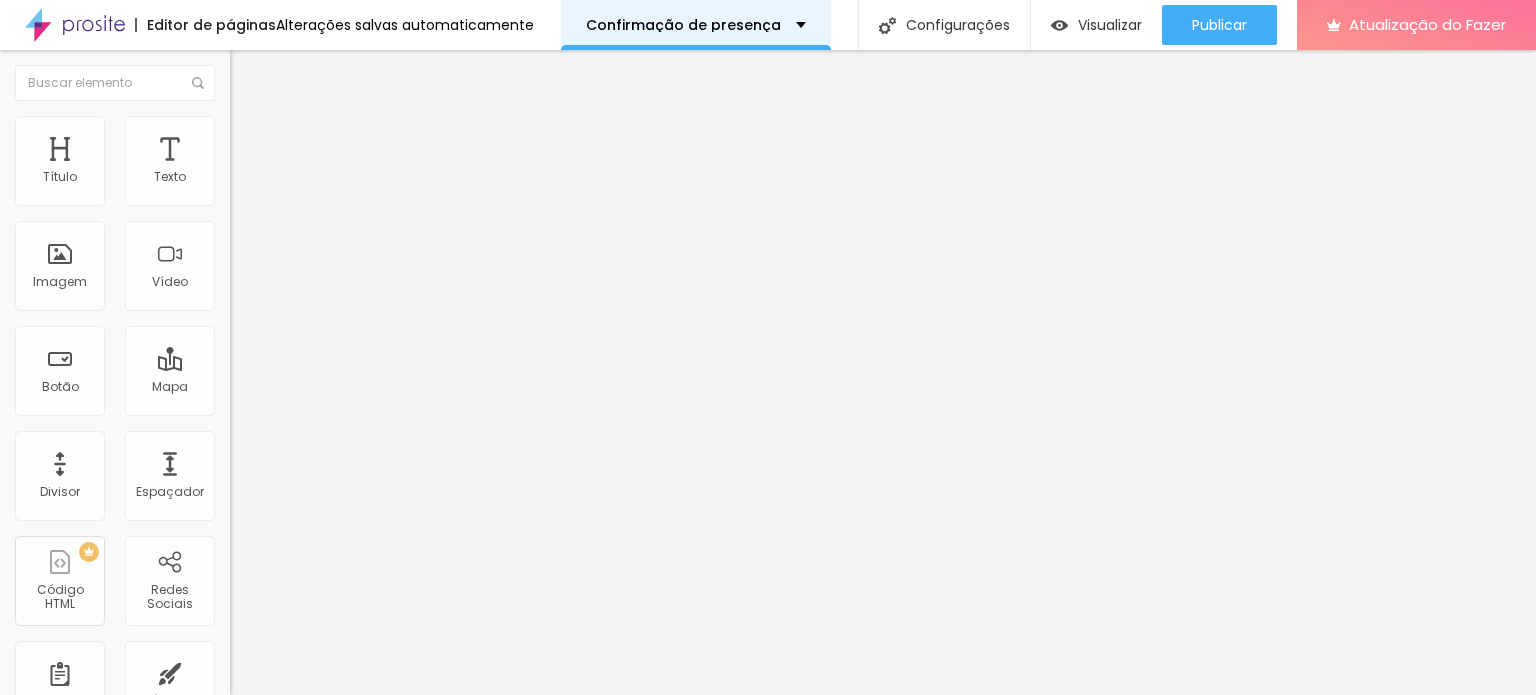 click on "Confirmação de presença" at bounding box center (696, 25) 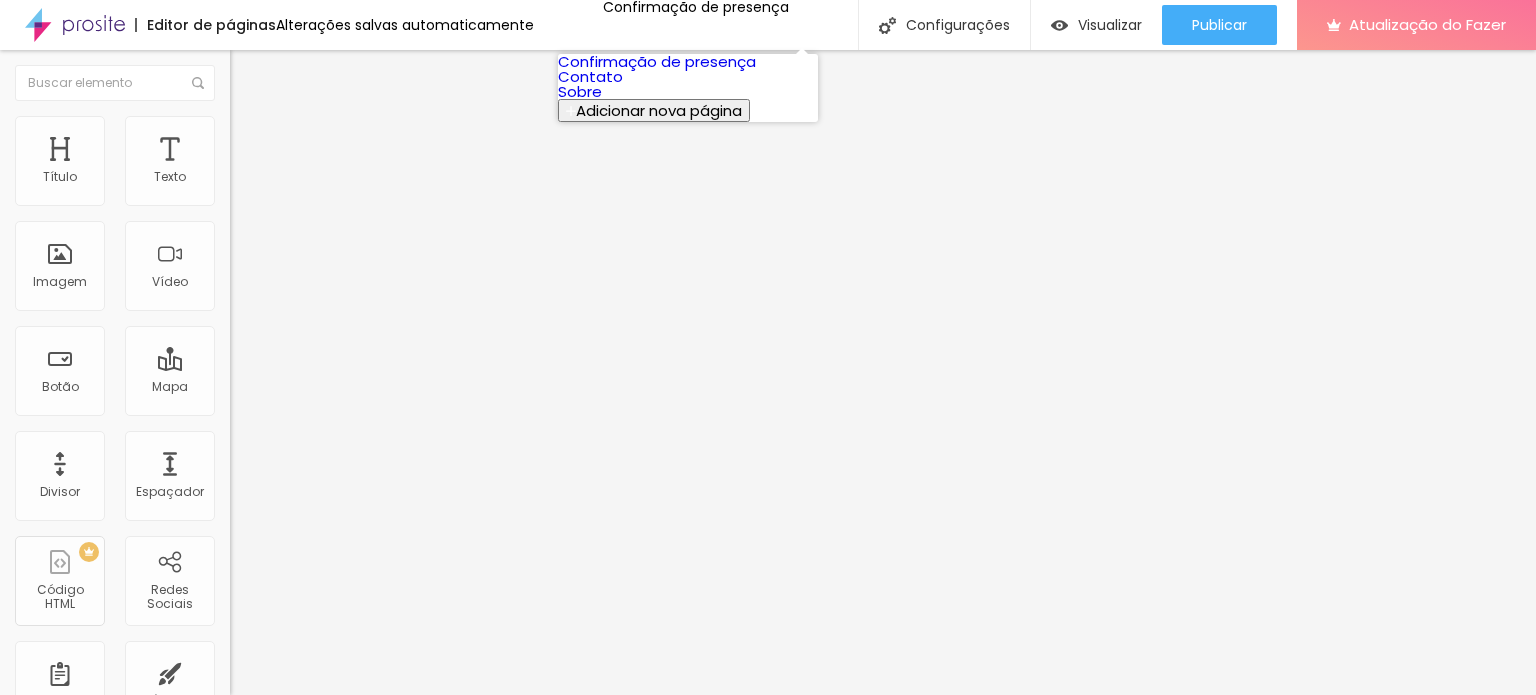 click on "Adicionar nova página" at bounding box center [659, 110] 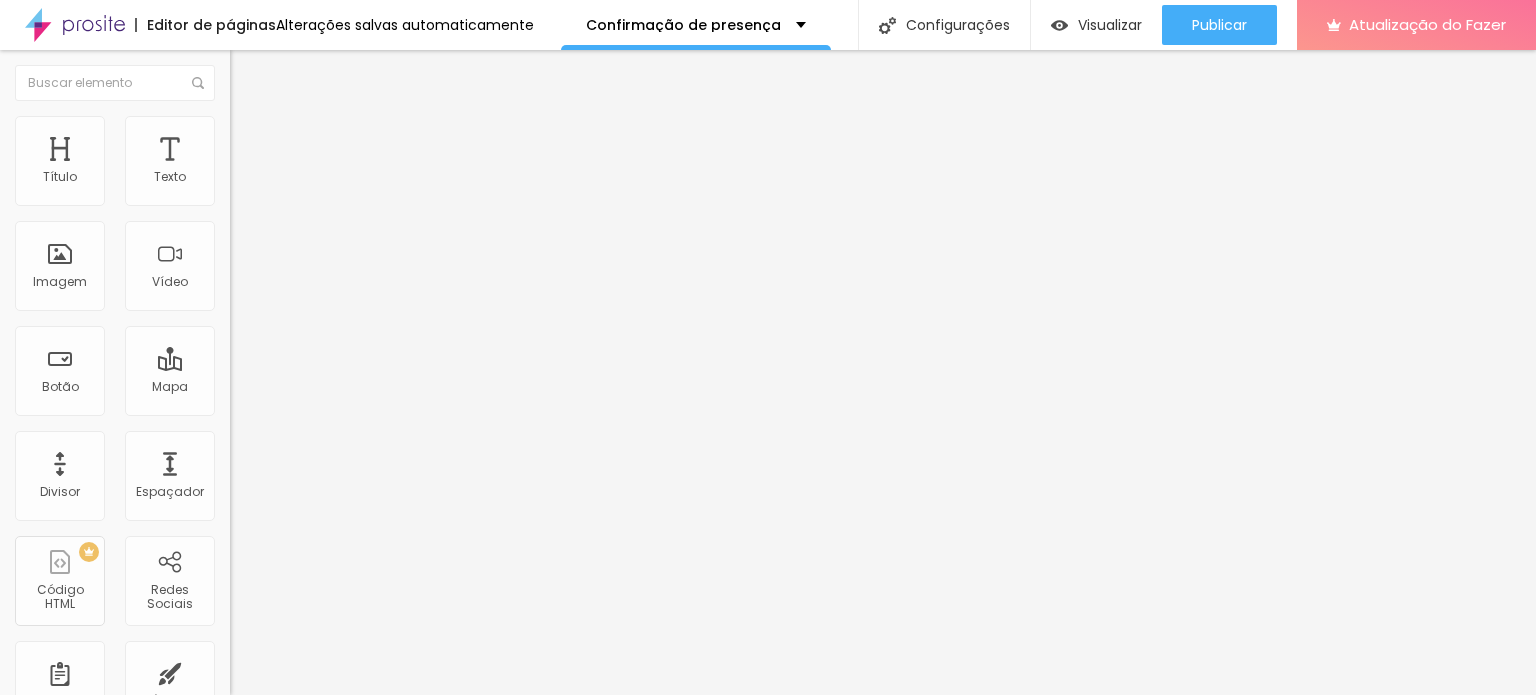 click at bounding box center (446, 735) 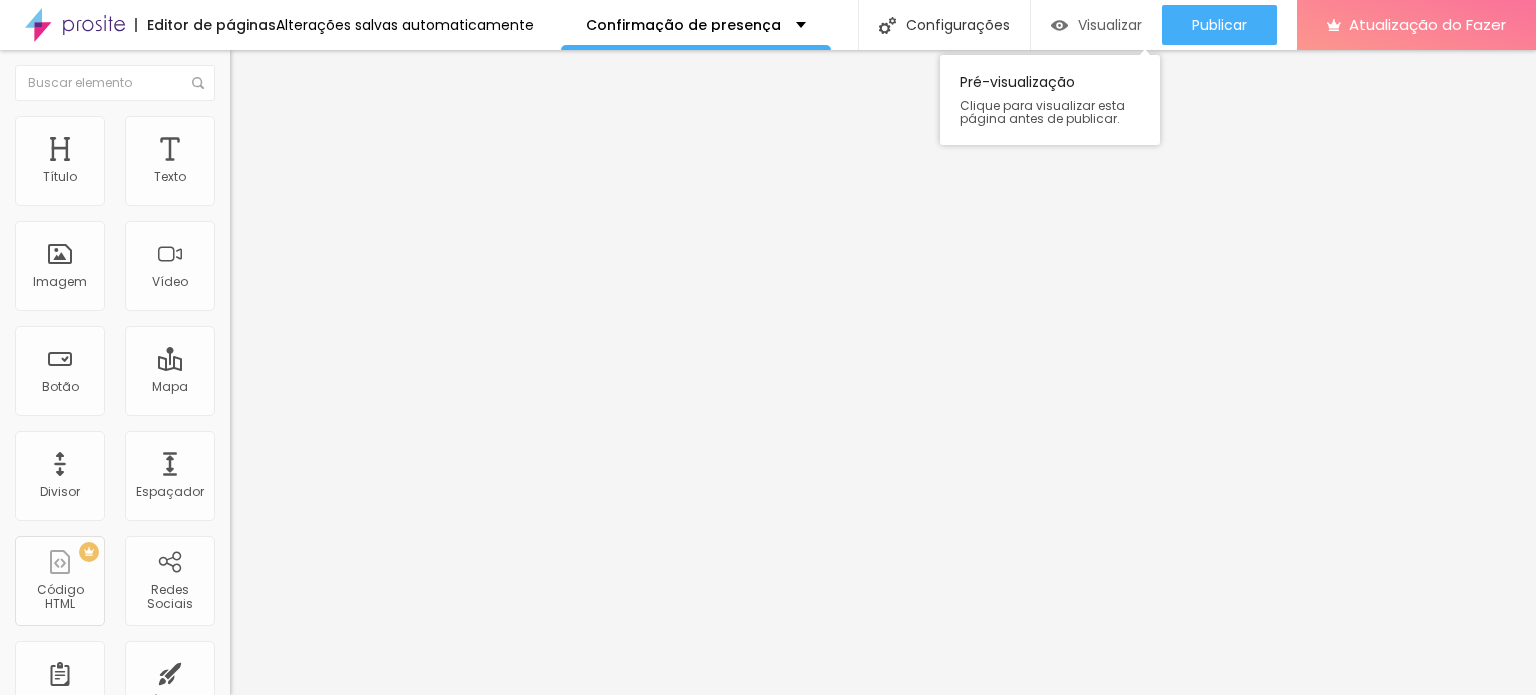 click on "Visualizar" at bounding box center [1110, 25] 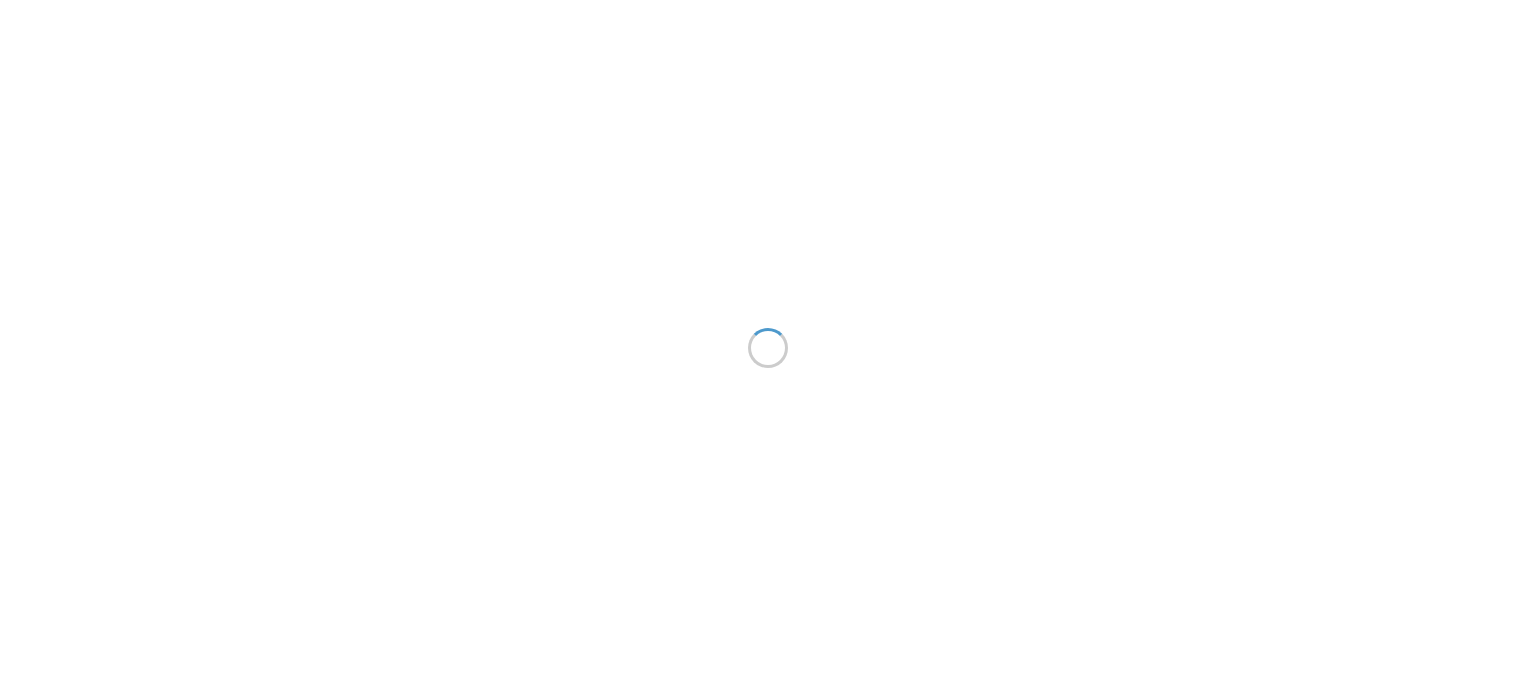 scroll, scrollTop: 0, scrollLeft: 0, axis: both 